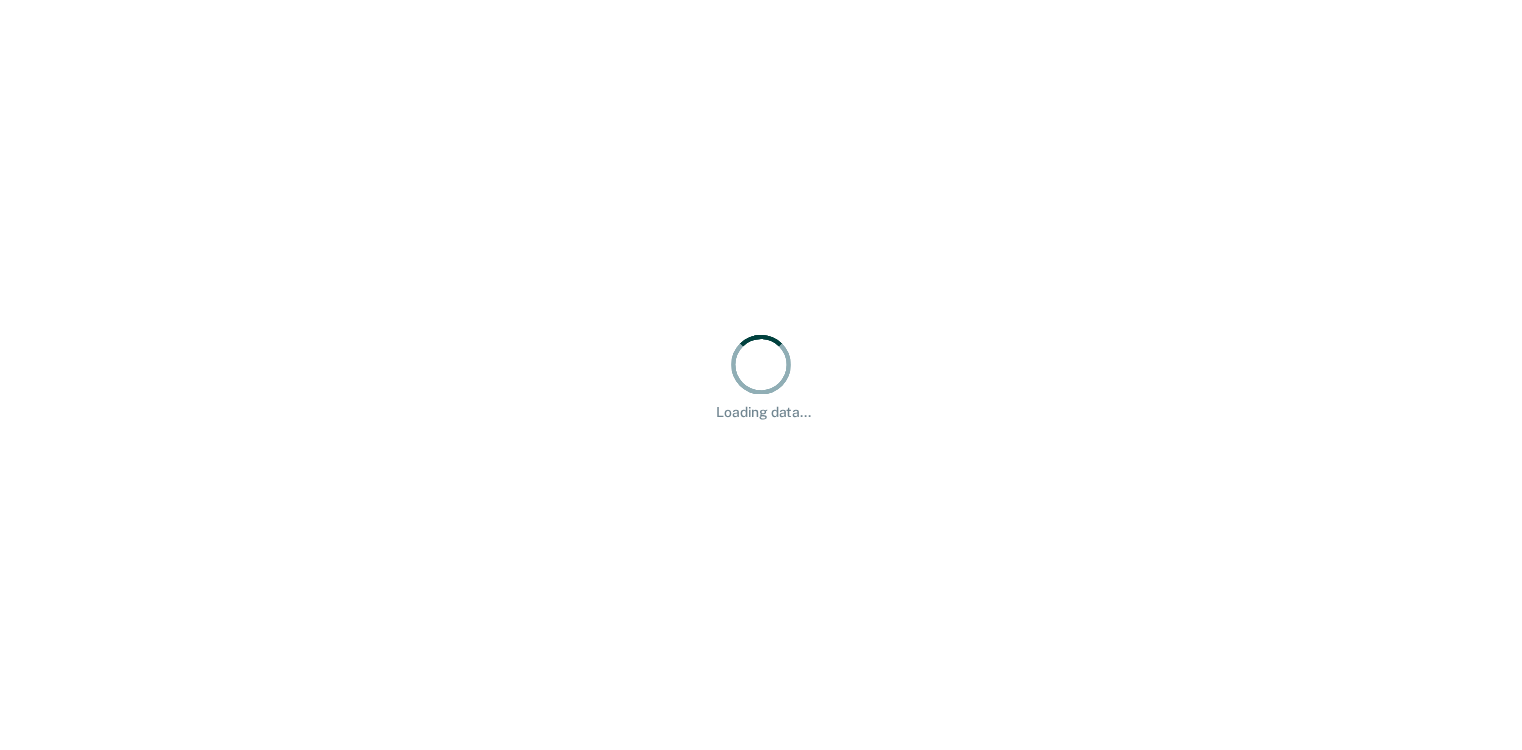 scroll, scrollTop: 0, scrollLeft: 0, axis: both 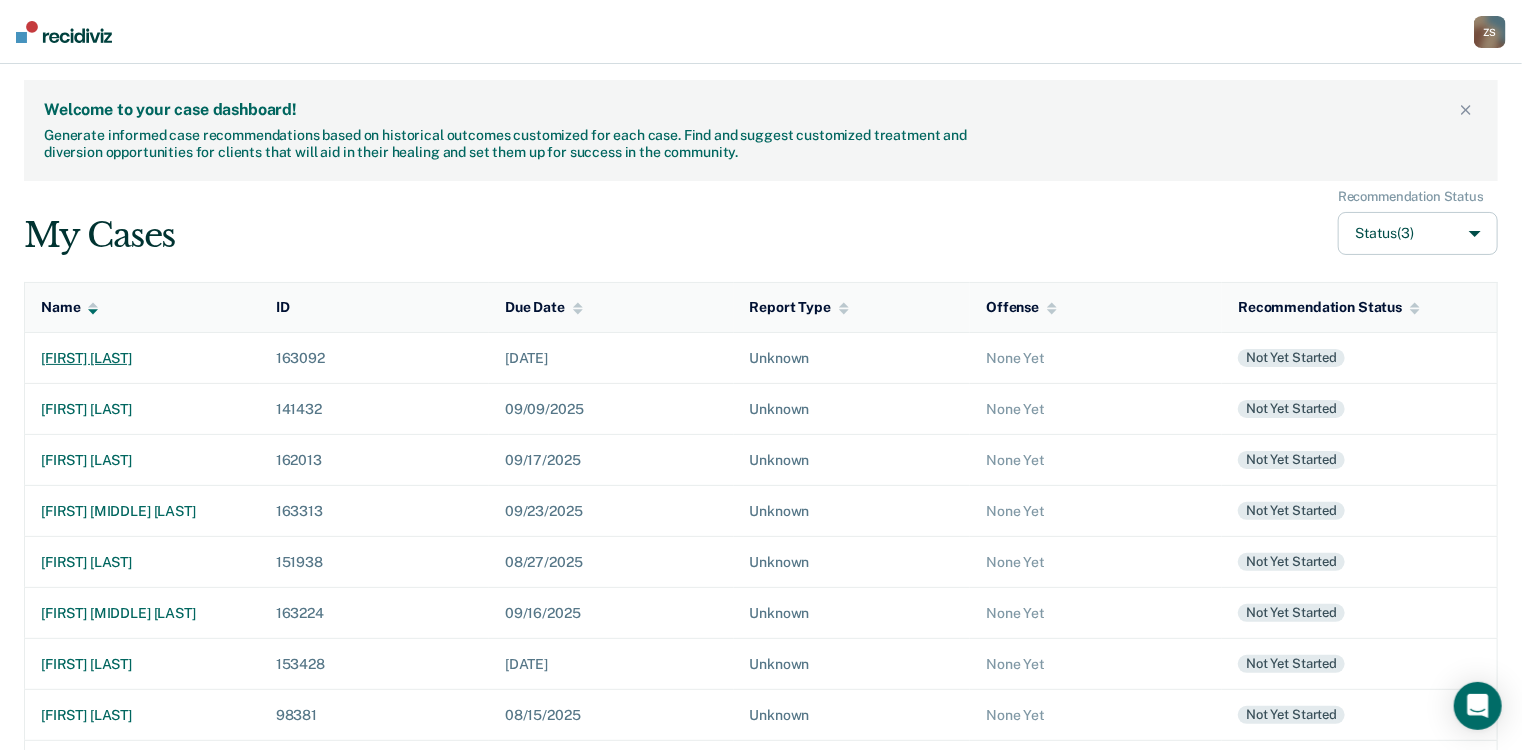 click on "[FIRST] [LAST]" at bounding box center [142, 358] 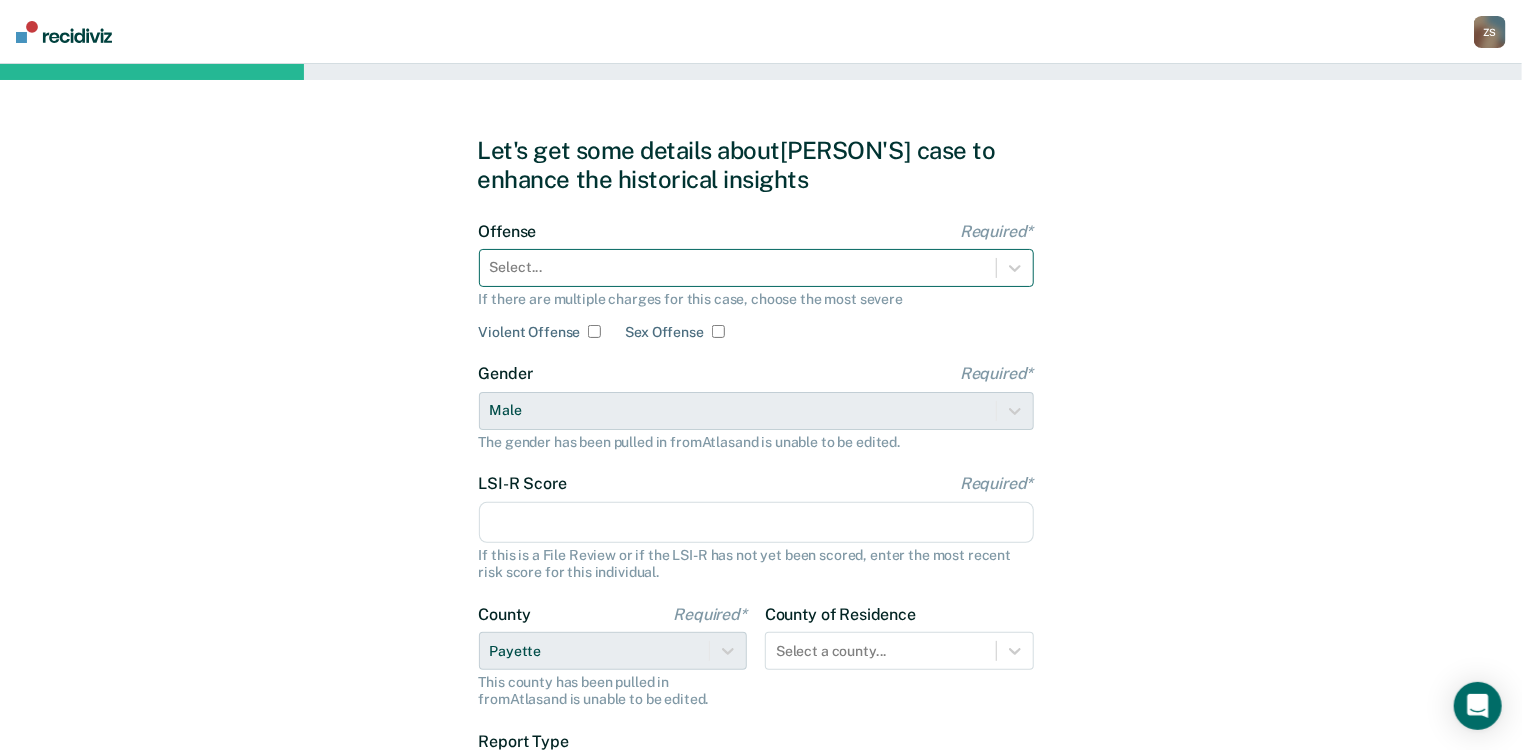 click on "Select..." at bounding box center (738, 267) 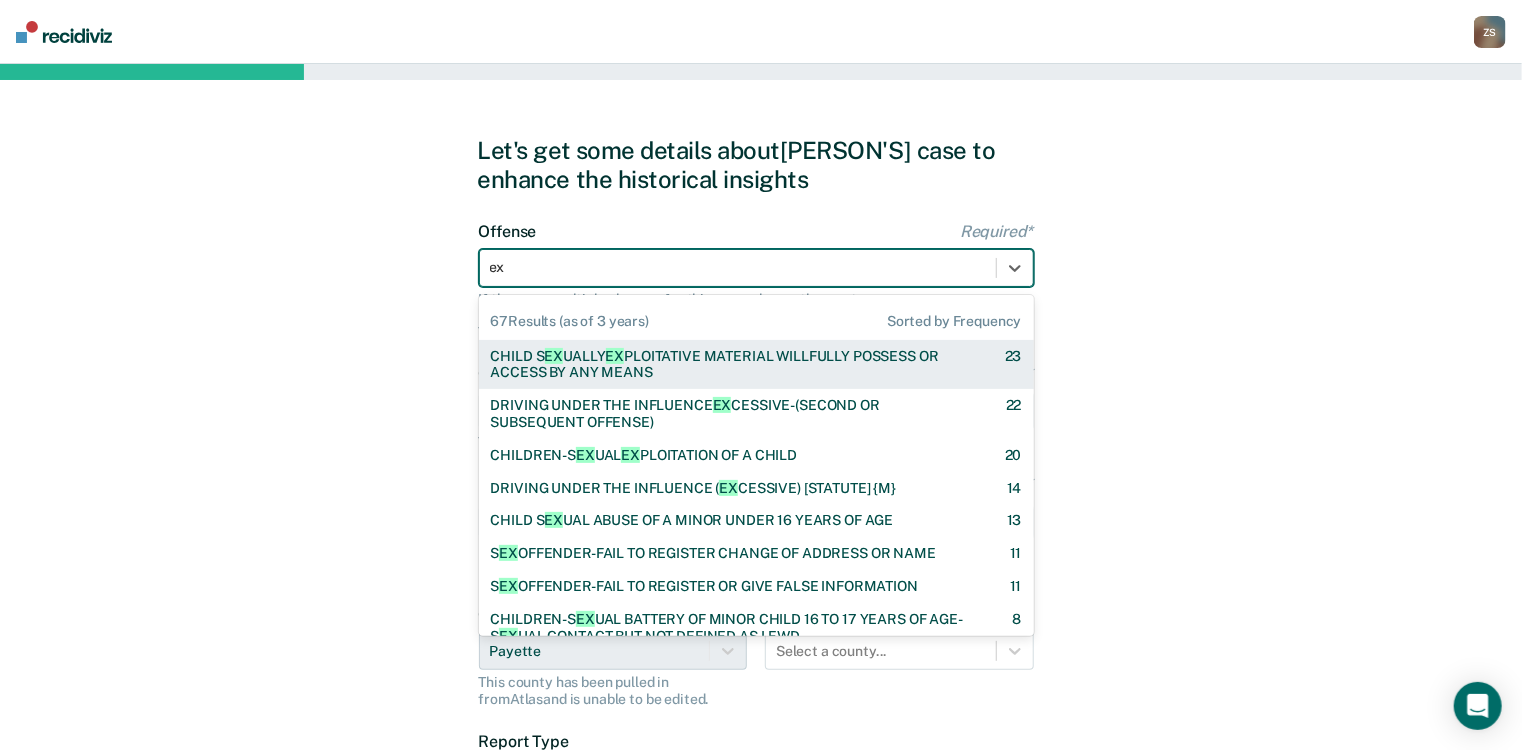 type on "exp" 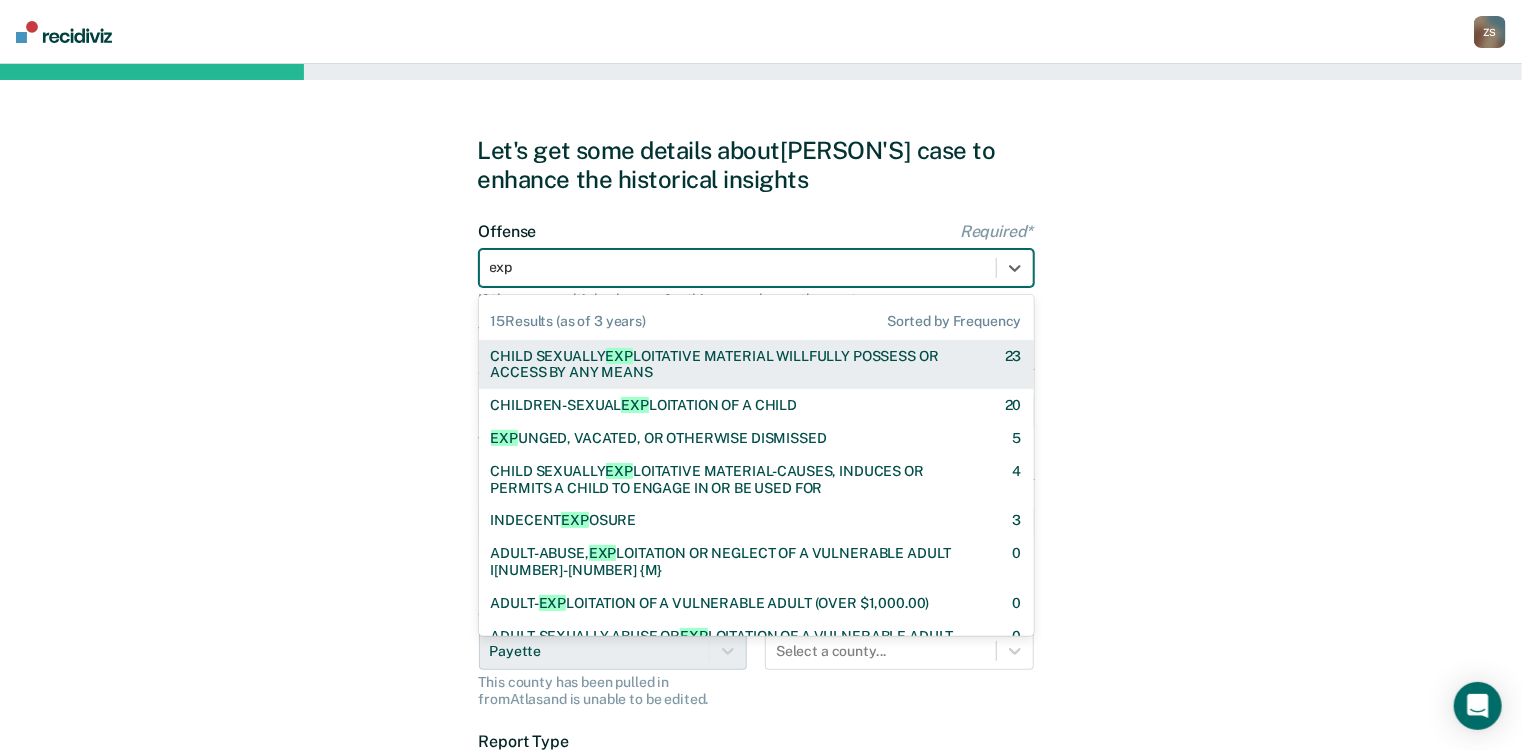 click on "CHILD SEXUALLY  EXP LOITATIVE MATERIAL WILLFULLY POSSESS OR ACCESS BY ANY MEANS" at bounding box center [730, 365] 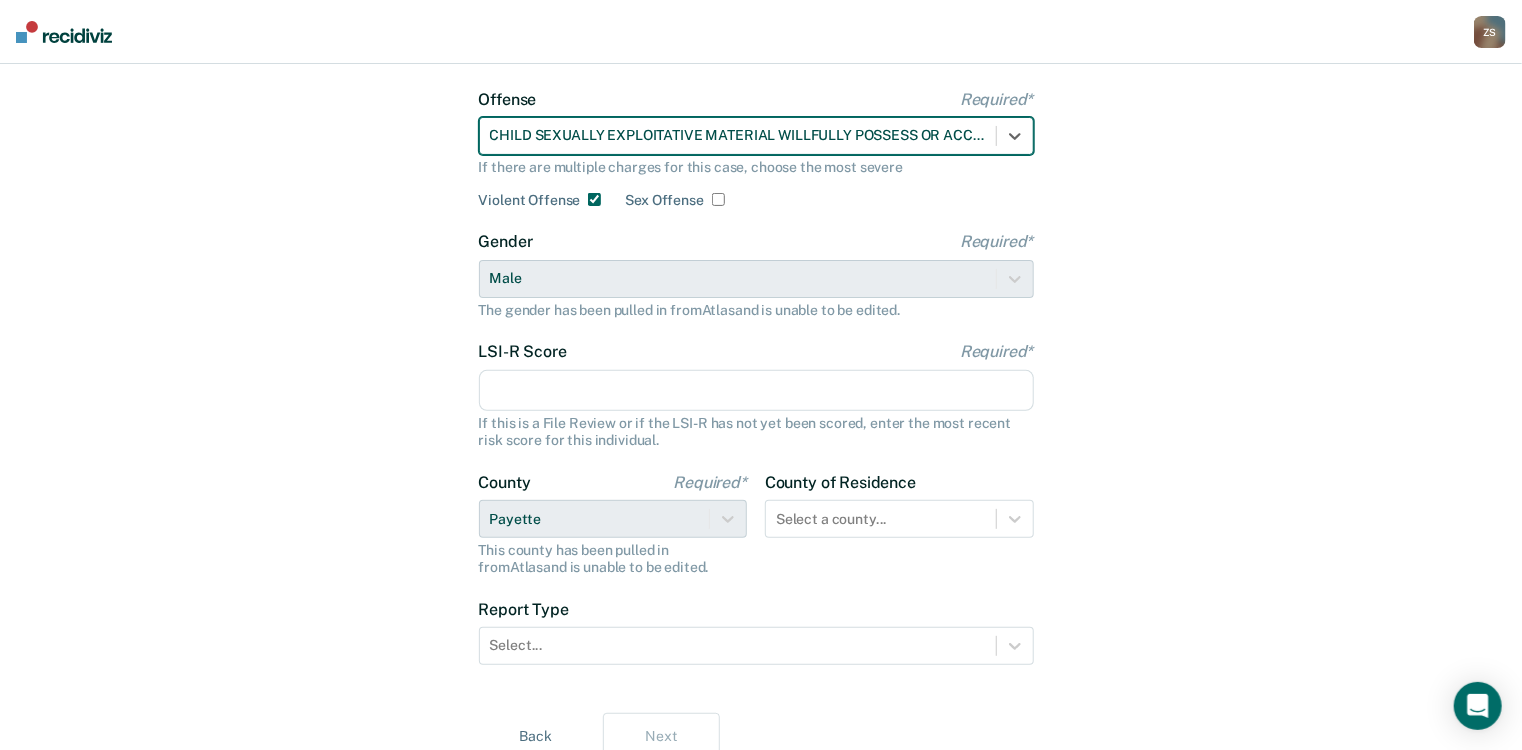 scroll, scrollTop: 215, scrollLeft: 0, axis: vertical 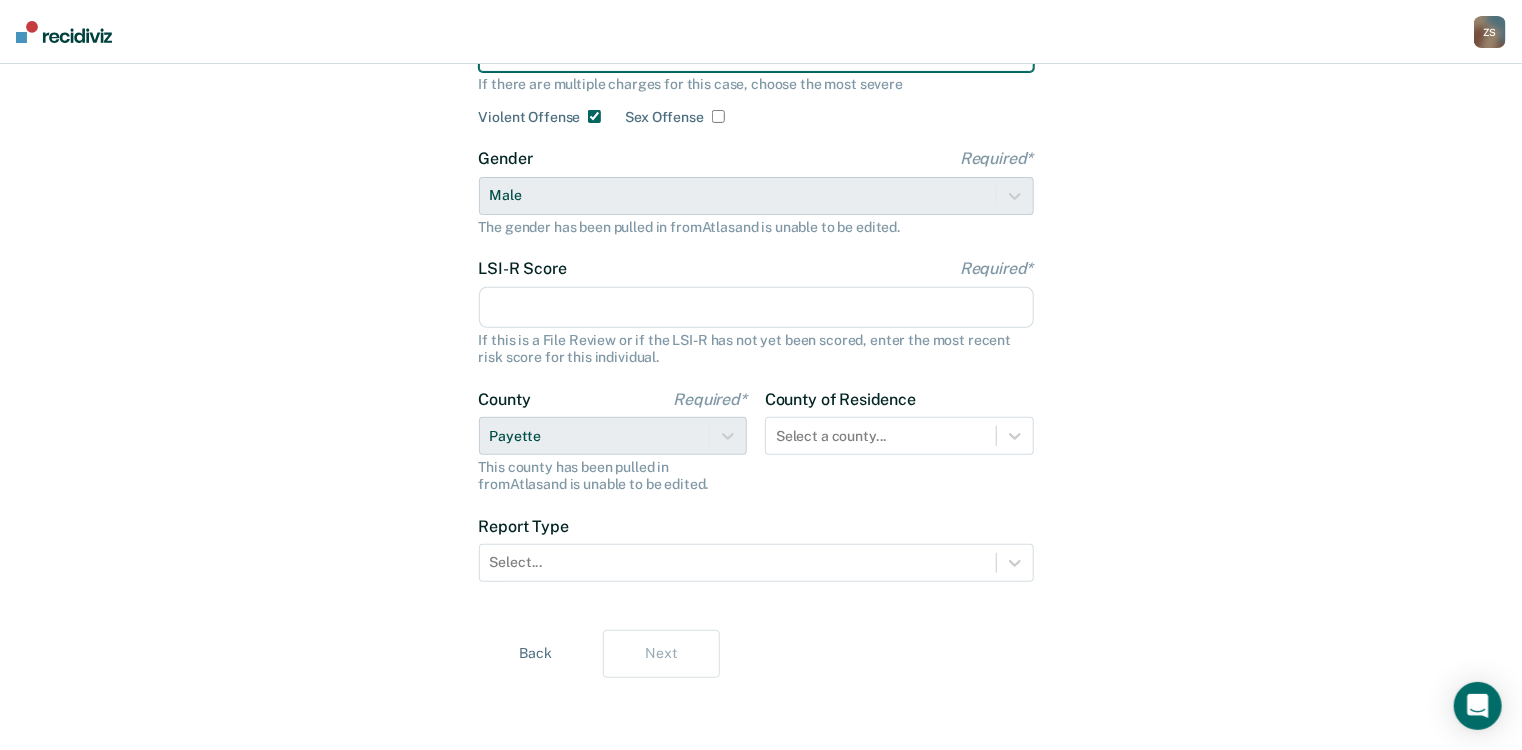 click on "LSI-R Score  Required*" at bounding box center (756, 308) 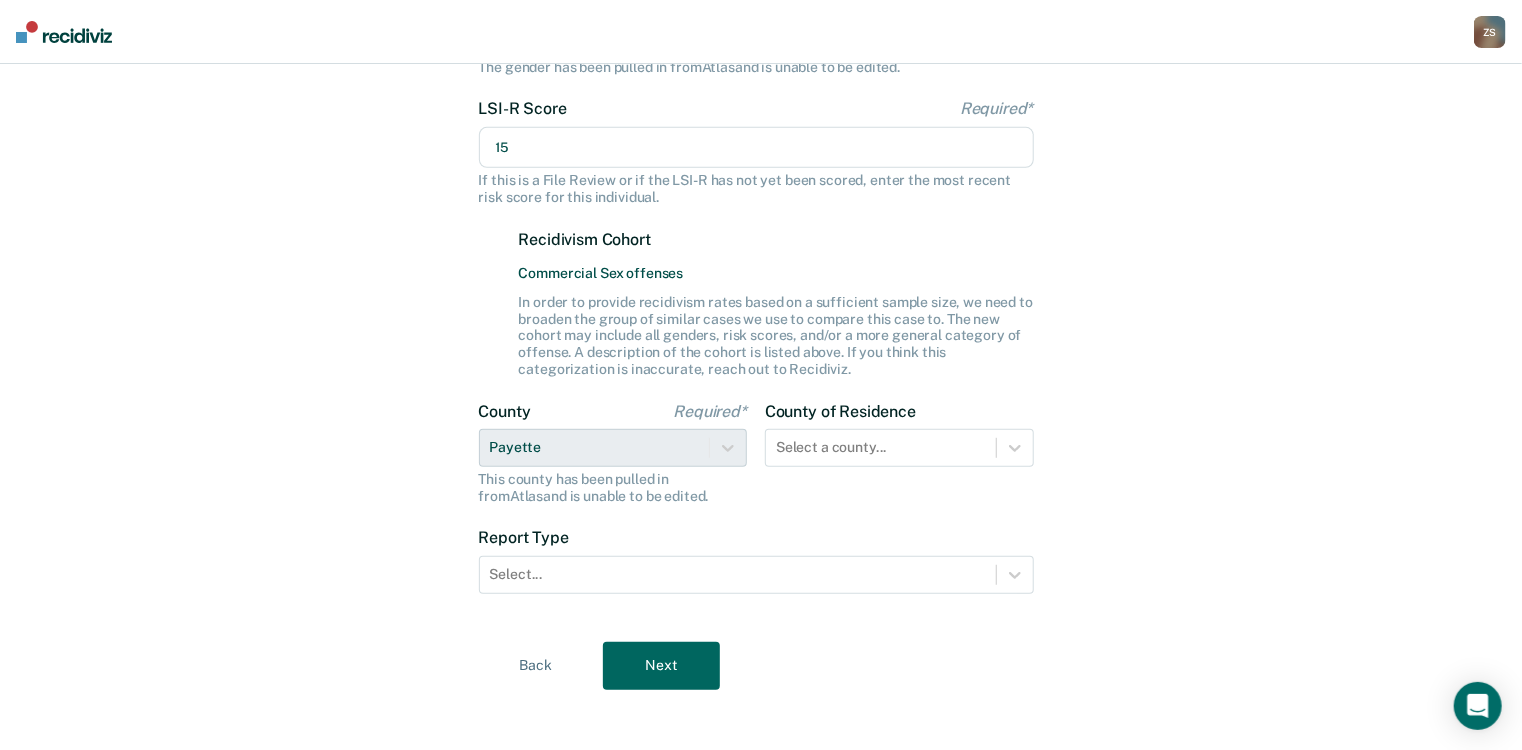 scroll, scrollTop: 387, scrollLeft: 0, axis: vertical 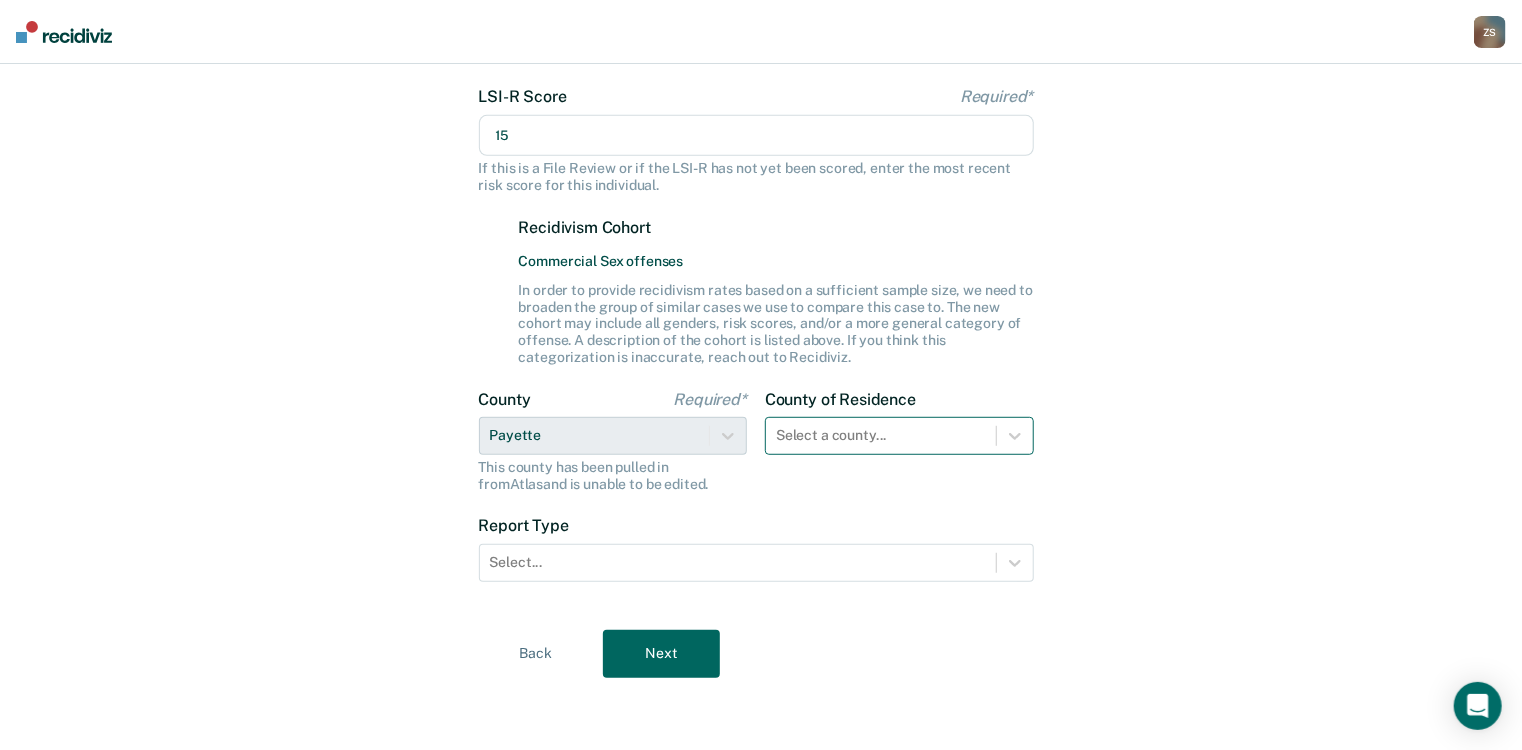 type on "15" 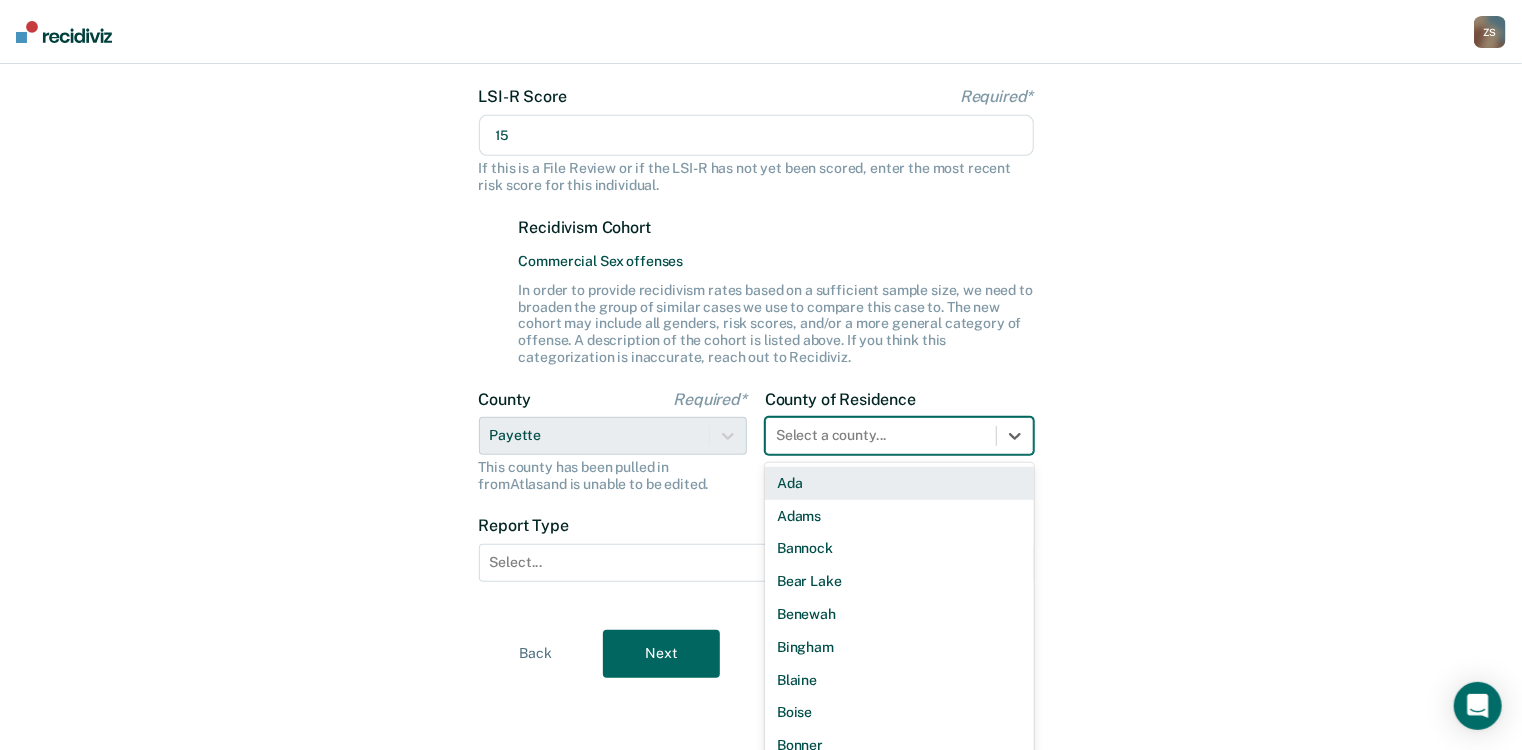 scroll, scrollTop: 400, scrollLeft: 0, axis: vertical 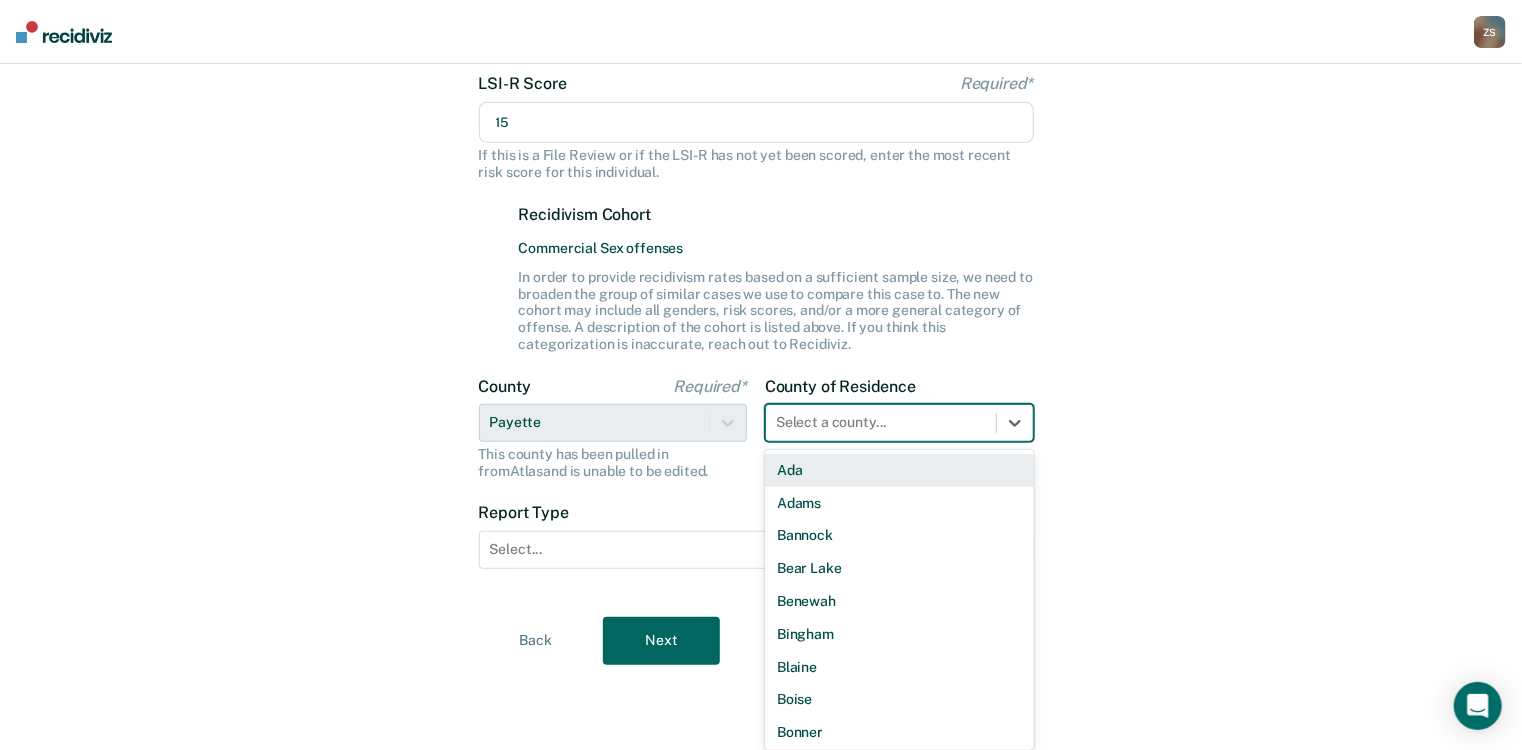 click on "County of Residence  44 results available. Use Up and Down to choose options, press Enter to select the currently focused option, press Escape to exit the menu, press Tab to select the option and exit the menu. Select a county... [COUNTY] [COUNTY] [COUNTY] [COUNTY] [COUNTY] [COUNTY] [COUNTY] [COUNTY] [COUNTY] [COUNTY] [COUNTY] [COUNTY] [COUNTY] [COUNTY] [COUNTY] [COUNTY] [COUNTY] [COUNTY] [COUNTY] [COUNTY] [COUNTY] [COUNTY] [COUNTY] [COUNTY] [COUNTY] [COUNTY] [COUNTY] [COUNTY] [COUNTY] [COUNTY] [COUNTY] [COUNTY] [COUNTY] [COUNTY] [COUNTY] [COUNTY] [COUNTY] [COUNTY] [COUNTY] [COUNTY] [COUNTY] [COUNTY] [COUNTY] [COUNTY]" at bounding box center (899, 428) 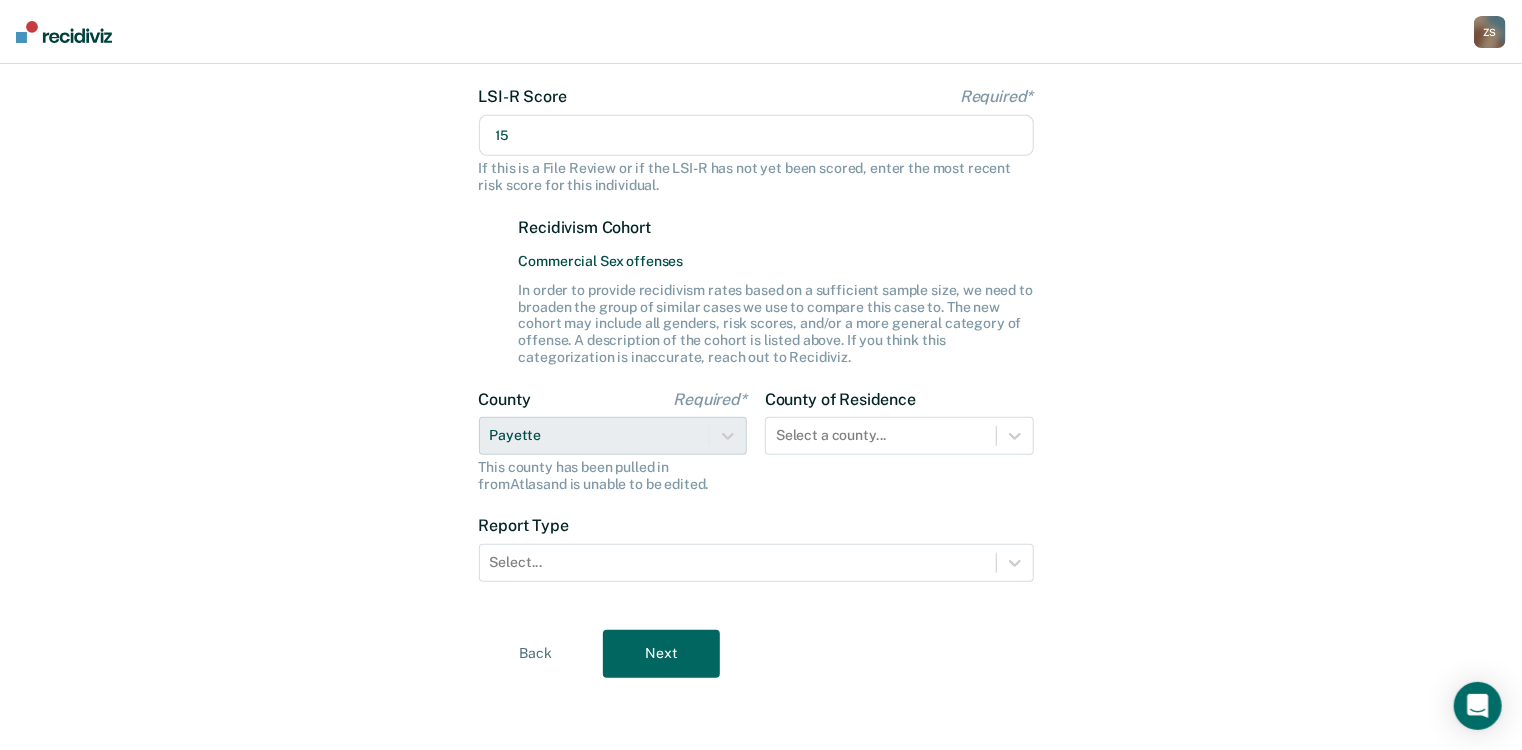 scroll, scrollTop: 387, scrollLeft: 0, axis: vertical 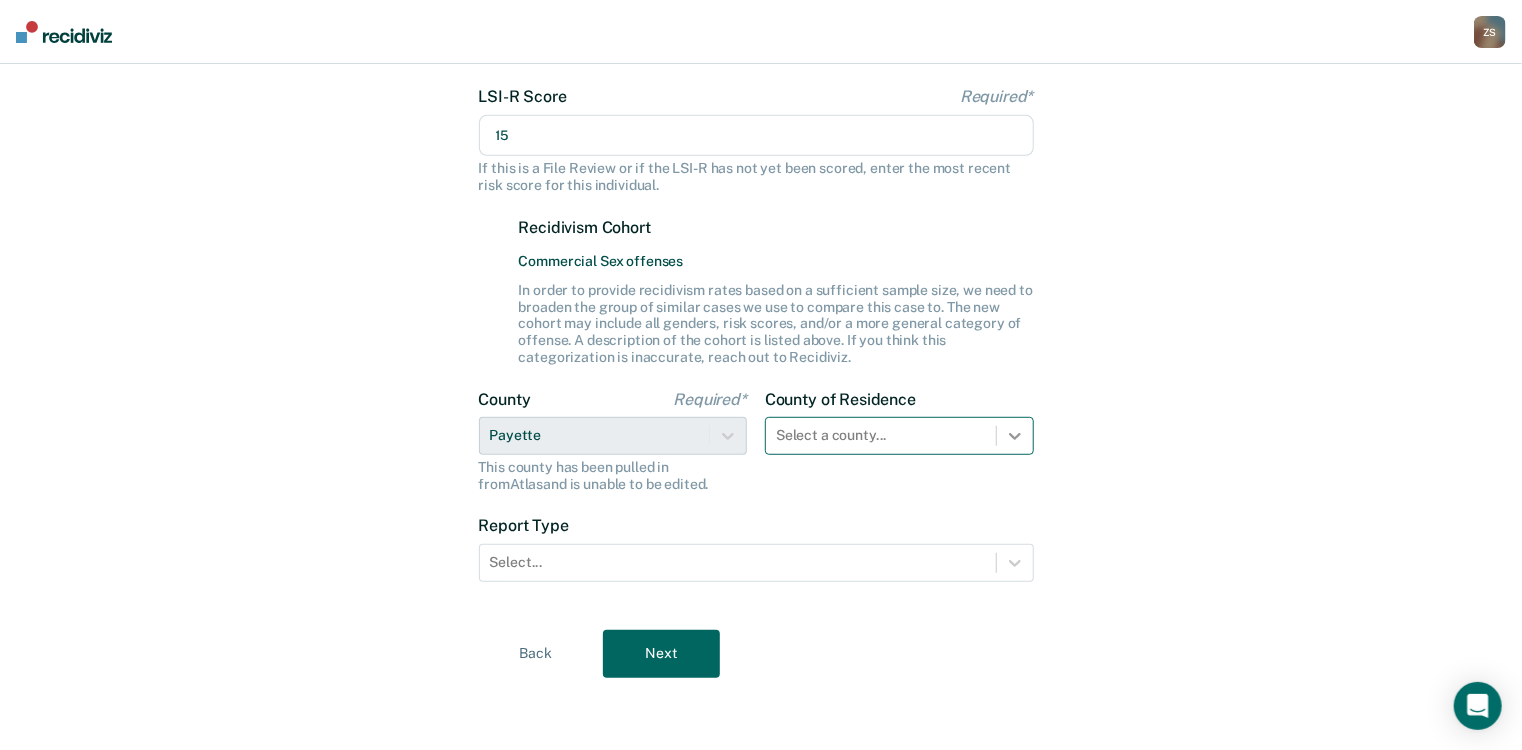 click 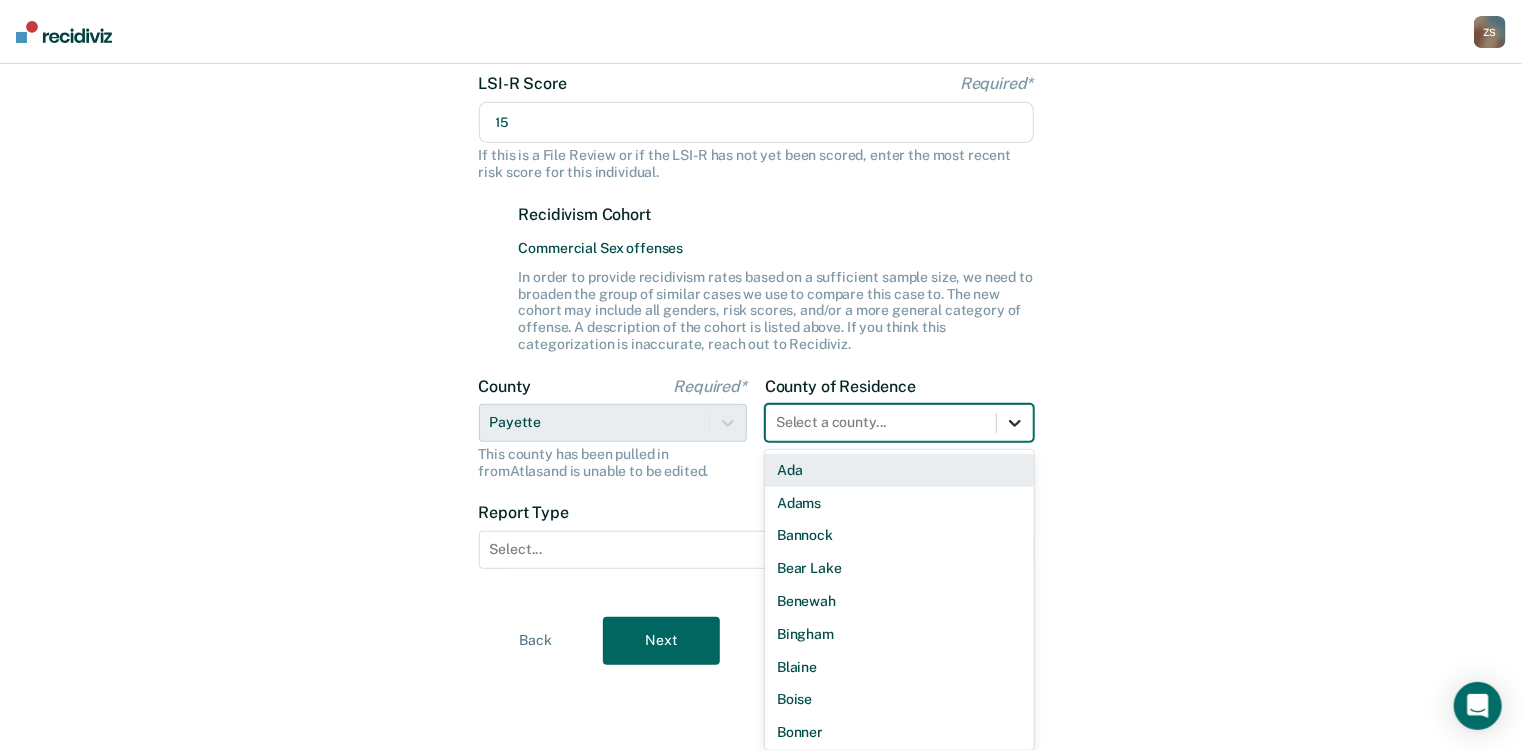scroll, scrollTop: 387, scrollLeft: 0, axis: vertical 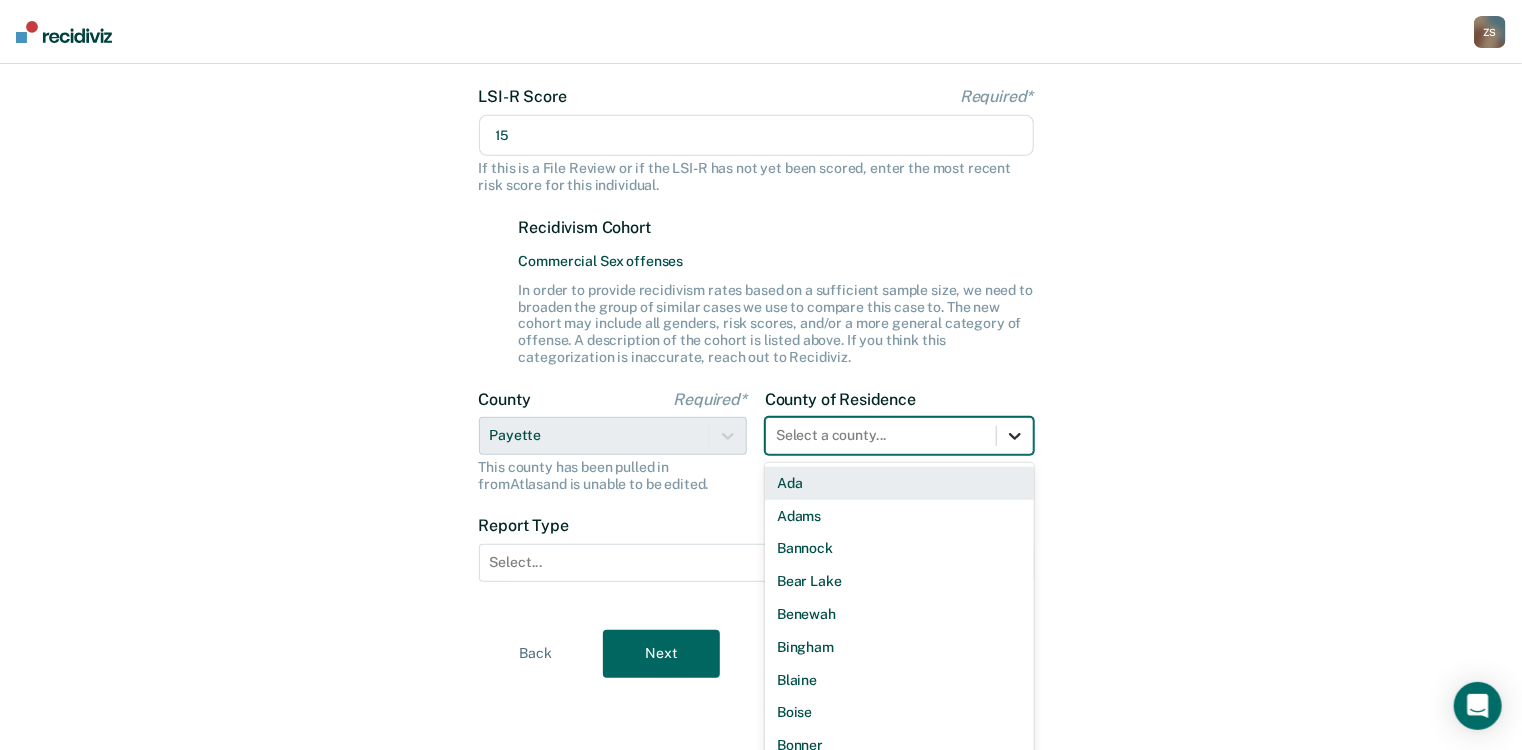click at bounding box center (1015, 436) 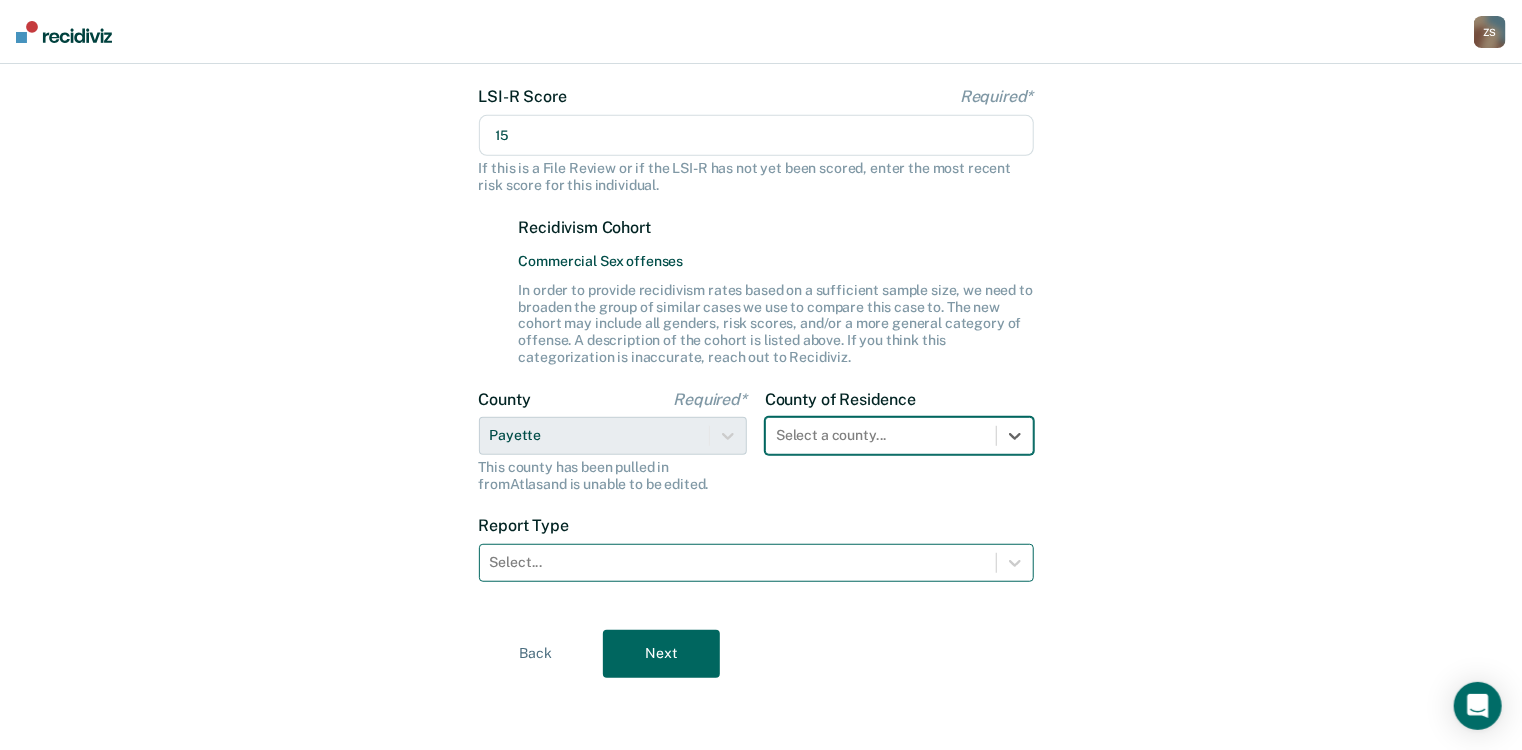 click at bounding box center [738, 562] 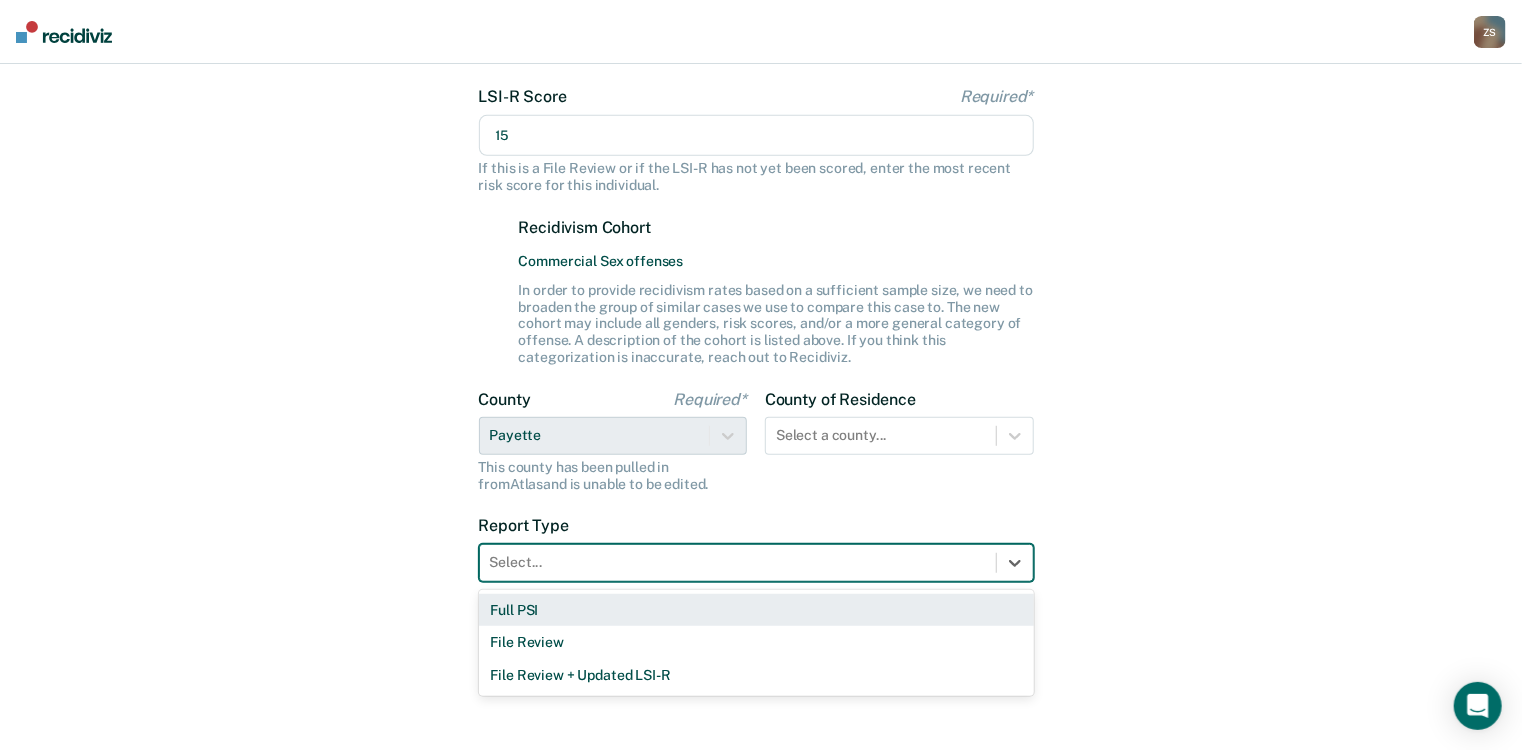 click on "Full PSI" at bounding box center [756, 610] 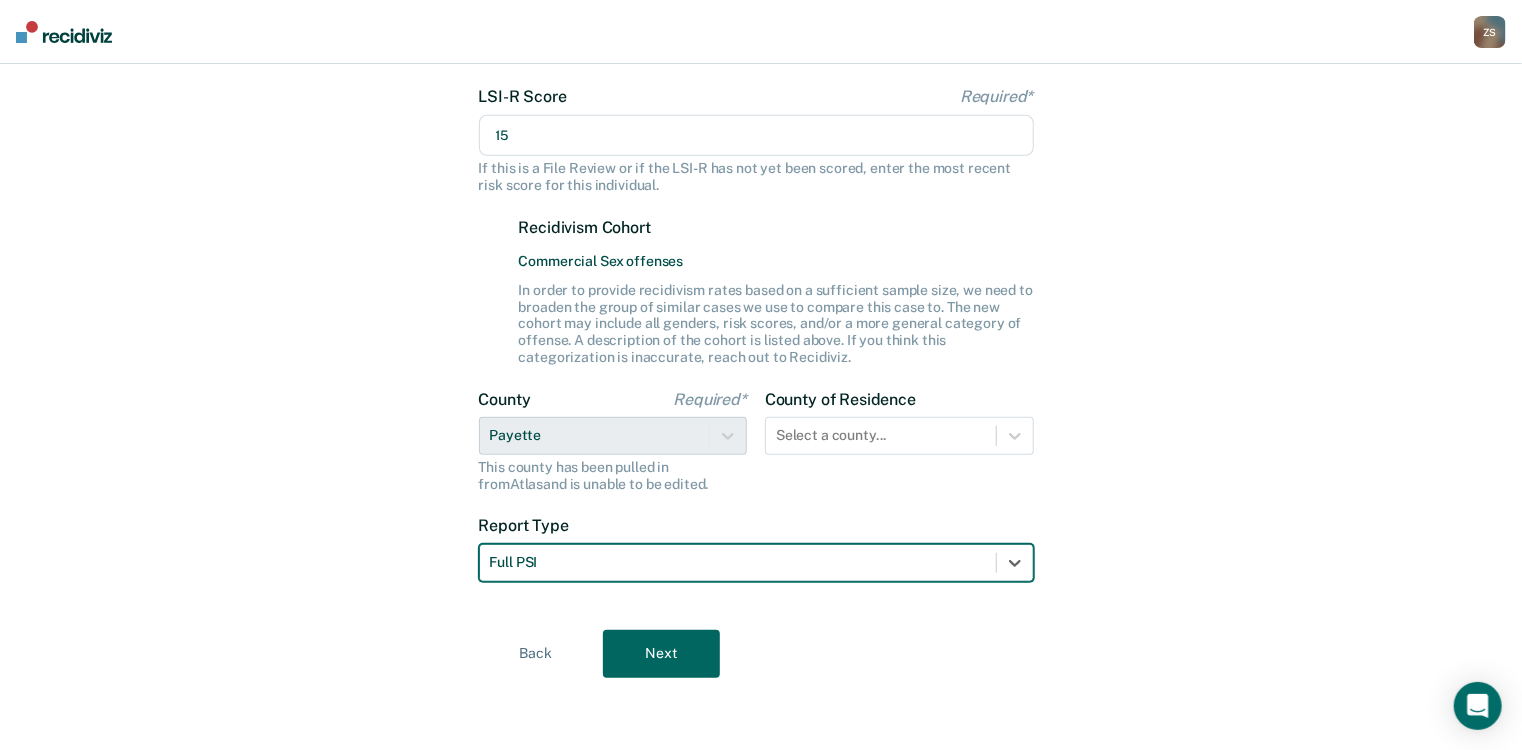 click on "Next" at bounding box center [661, 654] 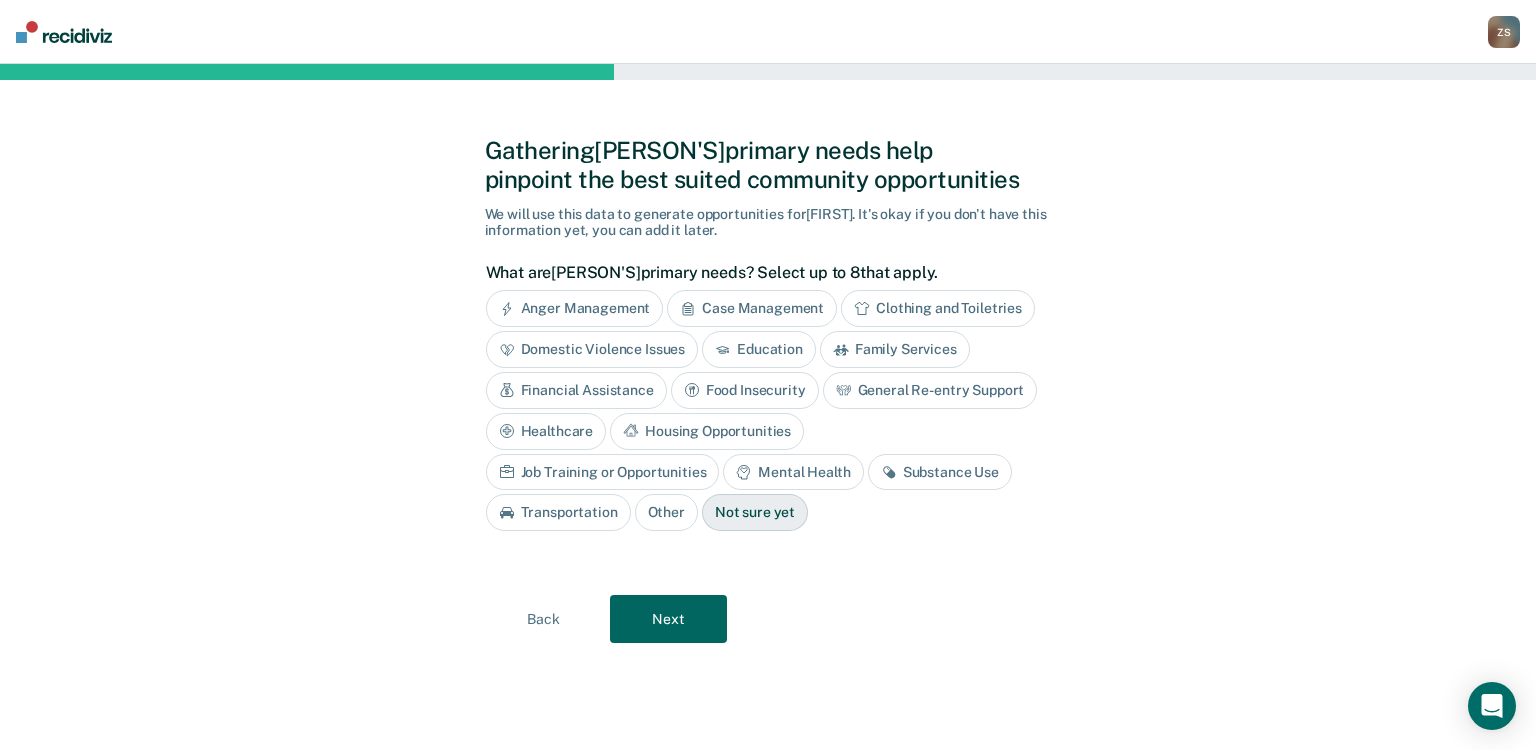 click on "Job Training or Opportunities" at bounding box center (603, 472) 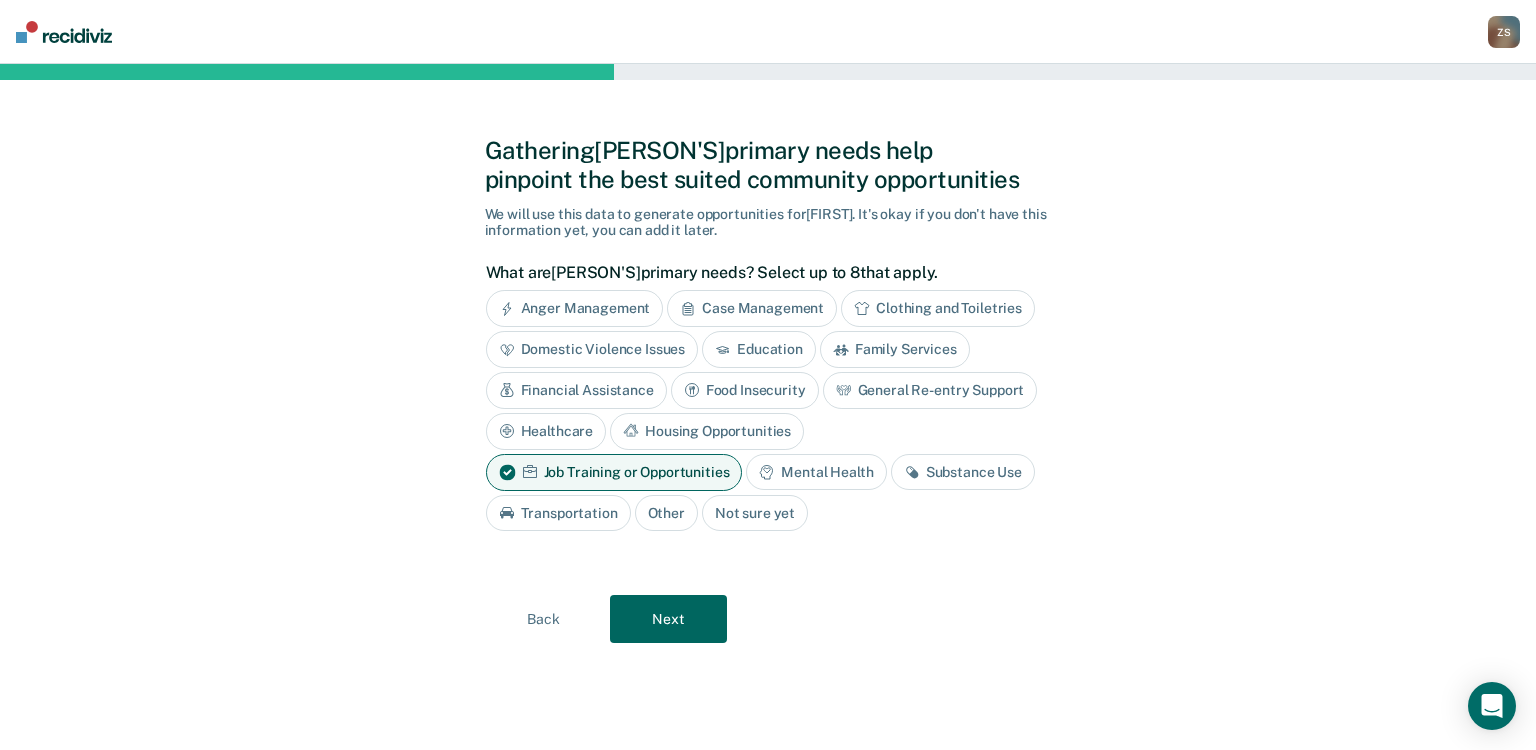 click on "Mental Health" at bounding box center [816, 472] 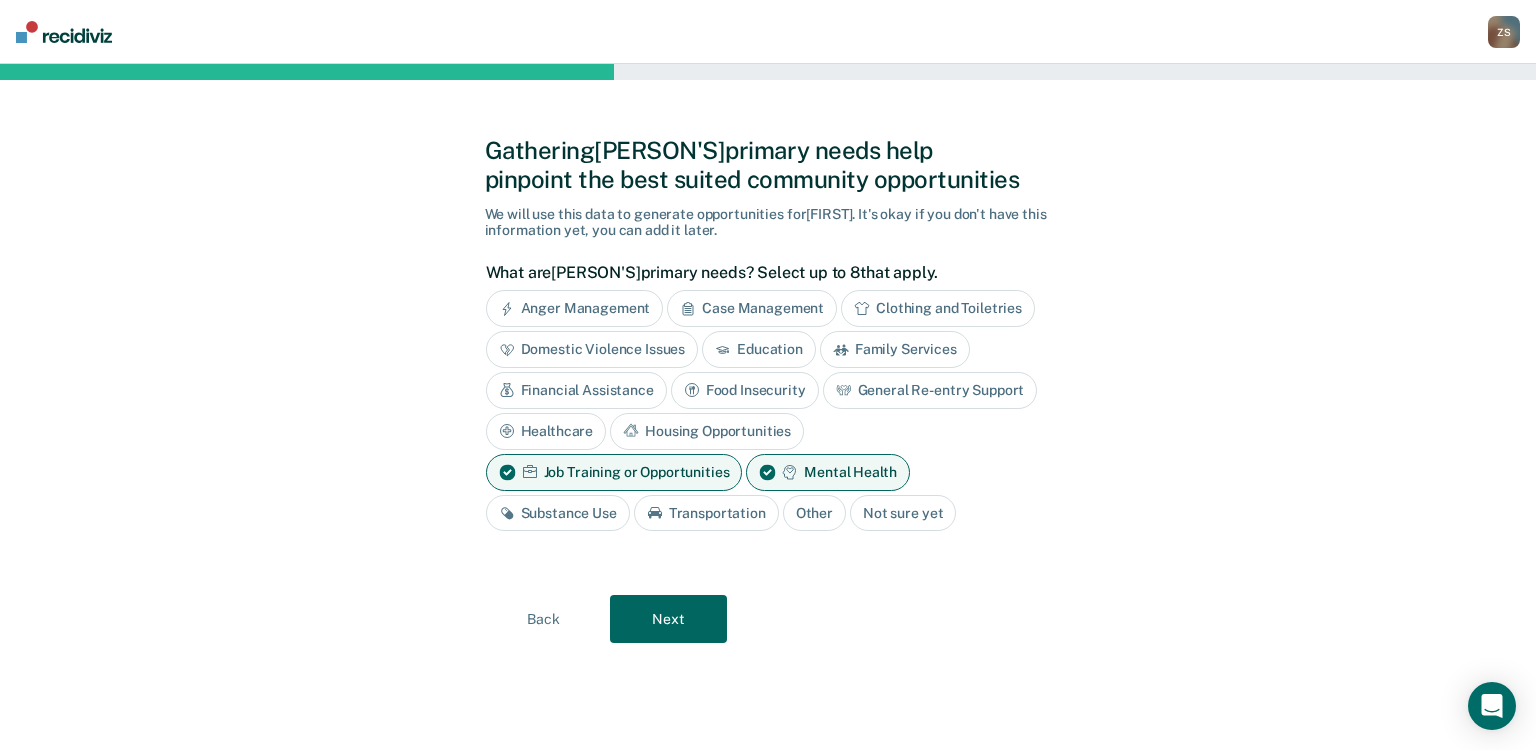 click on "Next" at bounding box center [668, 619] 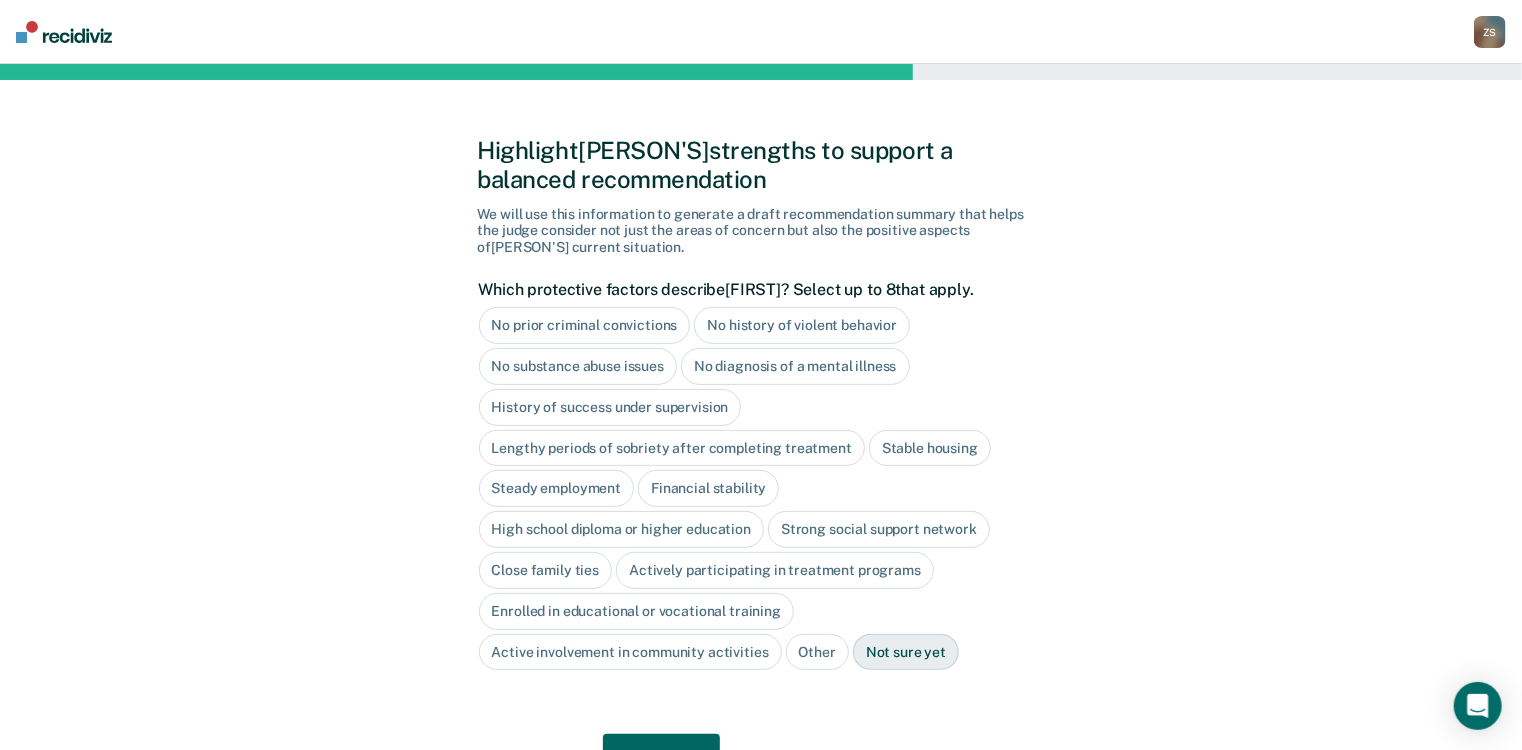 click on "No prior criminal convictions" at bounding box center [585, 325] 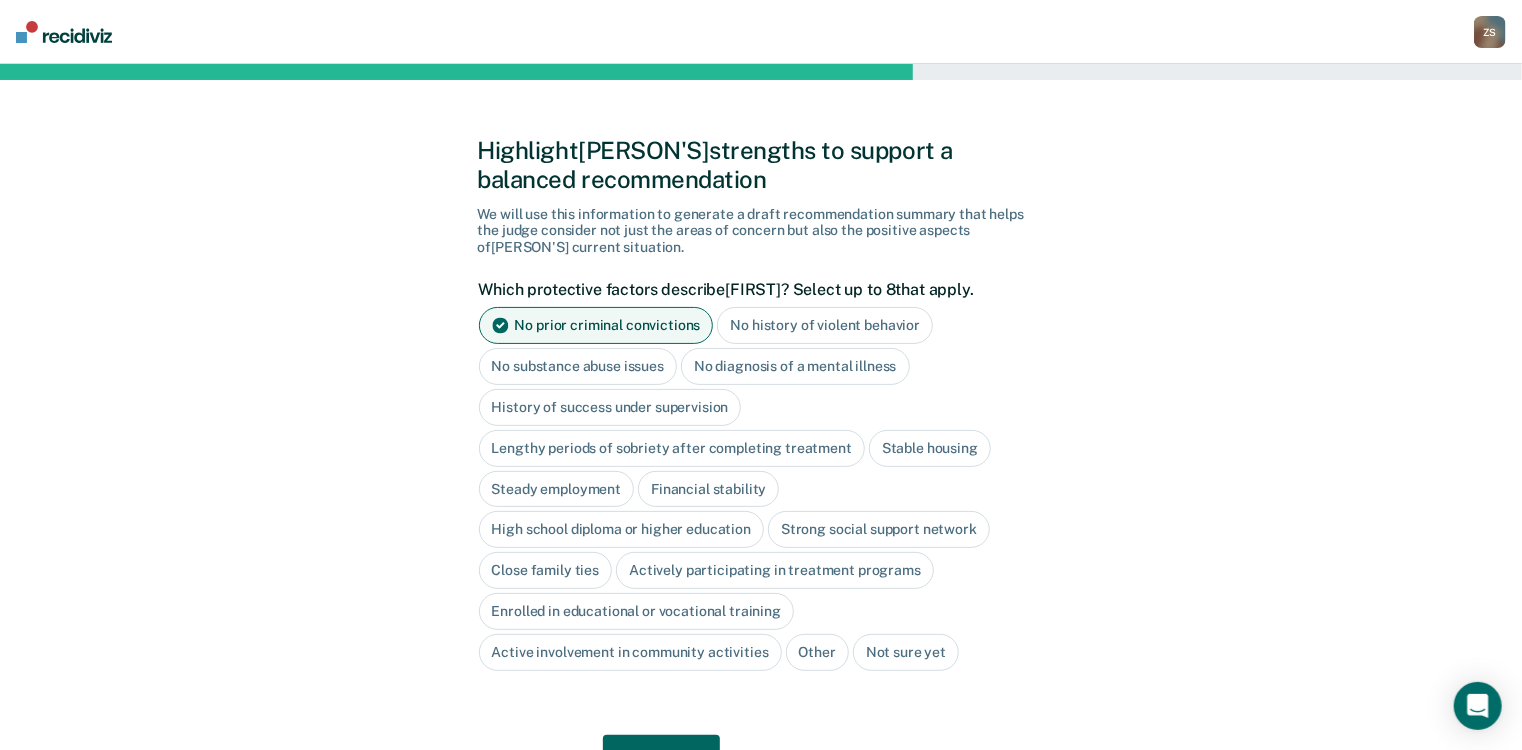 click on "No history of violent behavior" at bounding box center [825, 325] 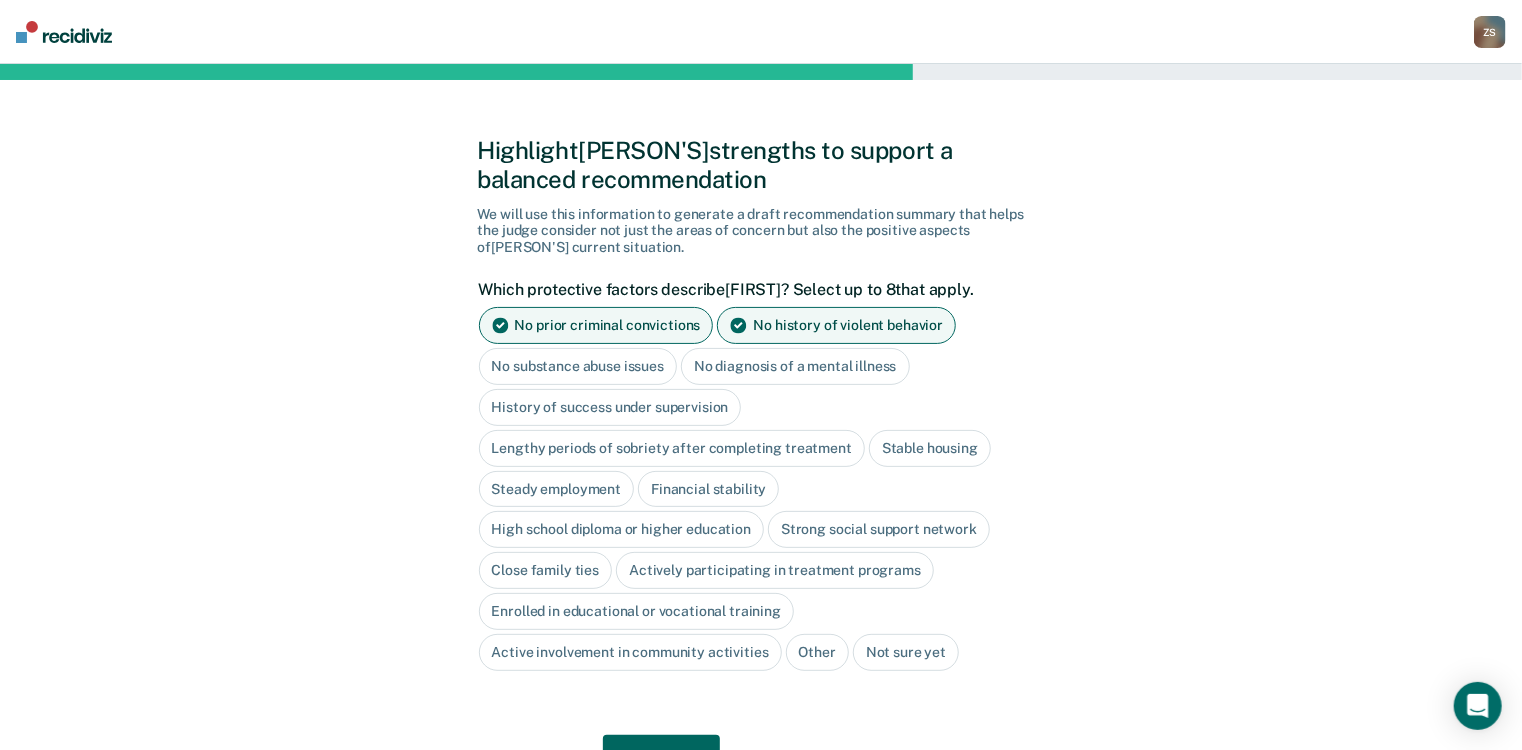 click on "No substance abuse issues" at bounding box center (578, 366) 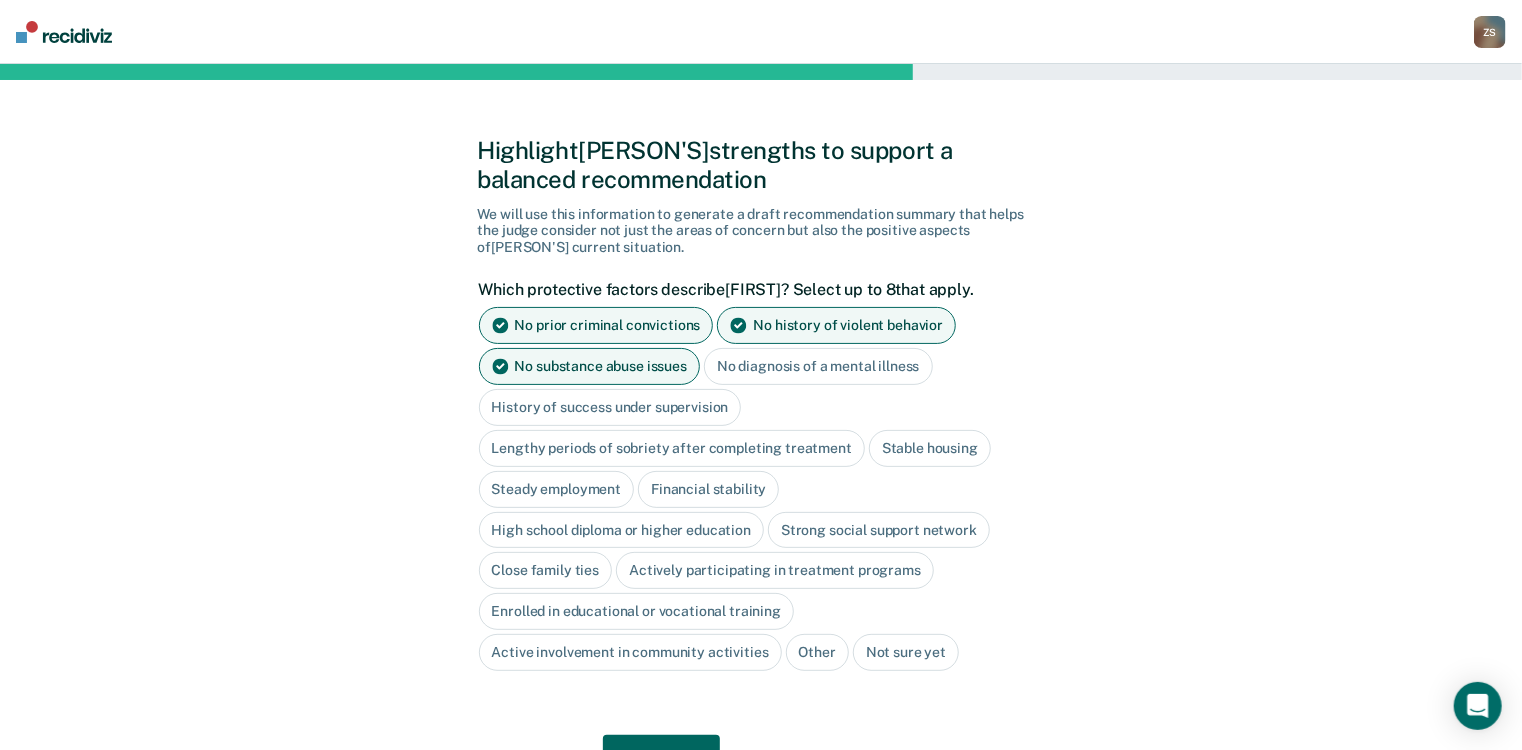 click on "No diagnosis of a mental illness" at bounding box center [818, 366] 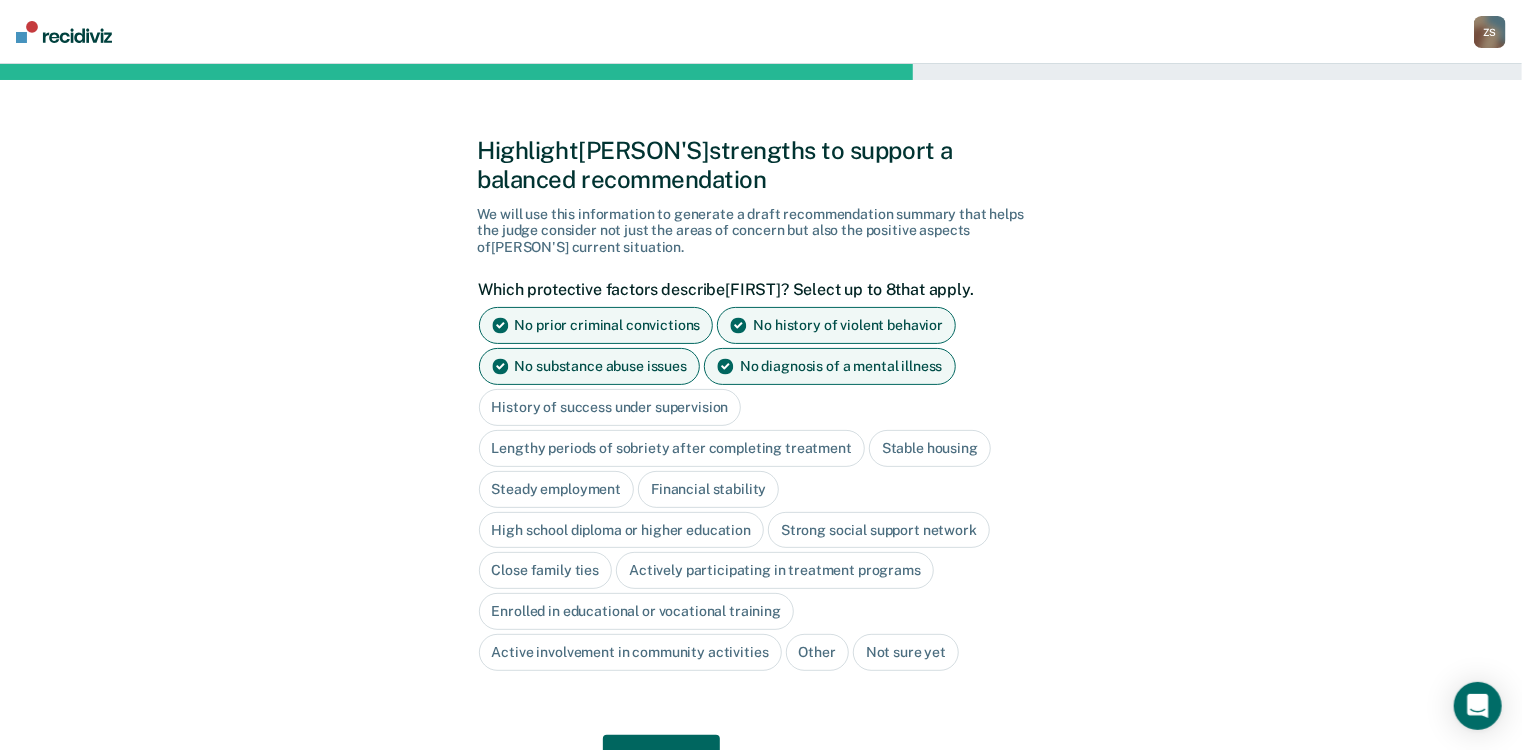 click on "High school diploma or higher education" at bounding box center (622, 530) 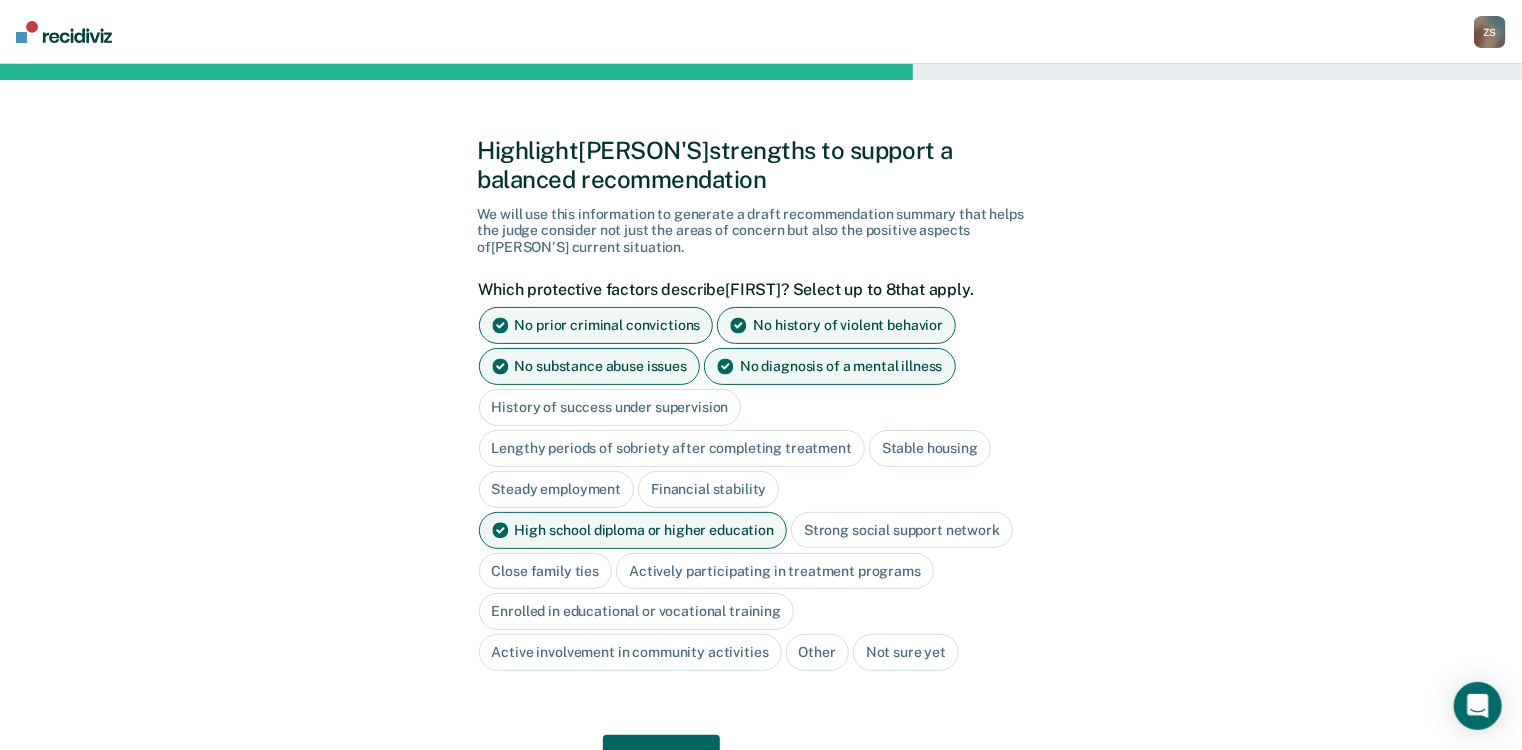 click on "Close family ties" at bounding box center [546, 571] 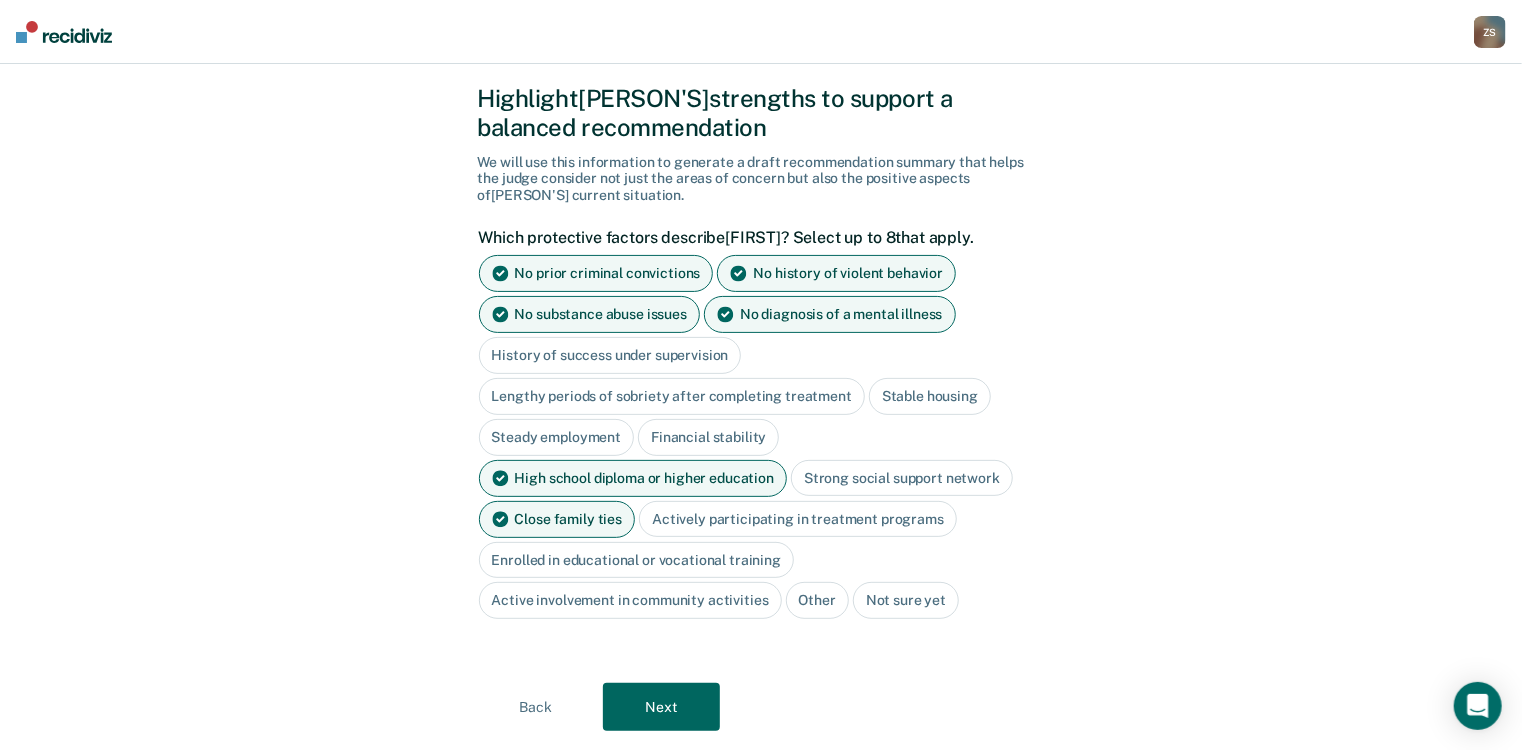 scroll, scrollTop: 80, scrollLeft: 0, axis: vertical 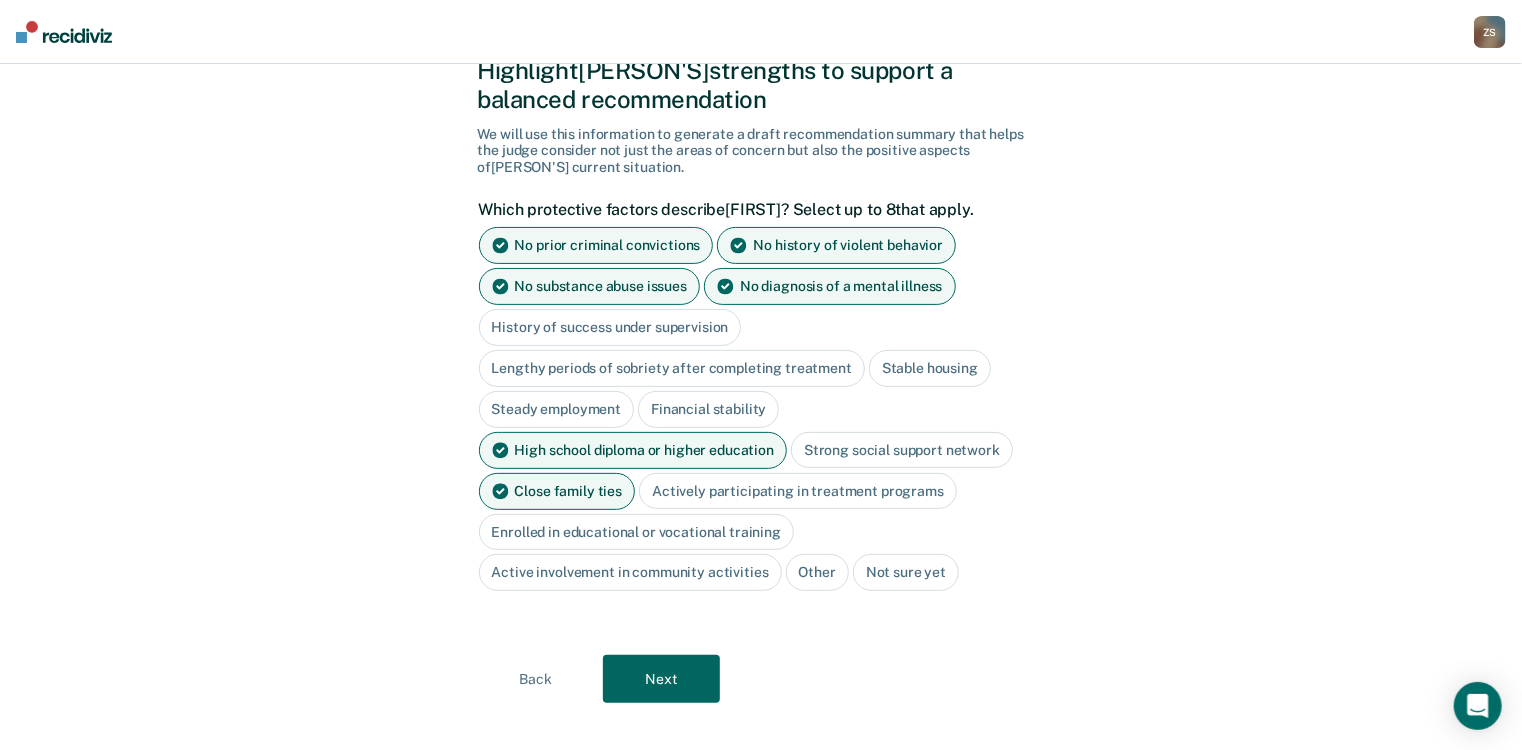 click on "Next" at bounding box center (661, 679) 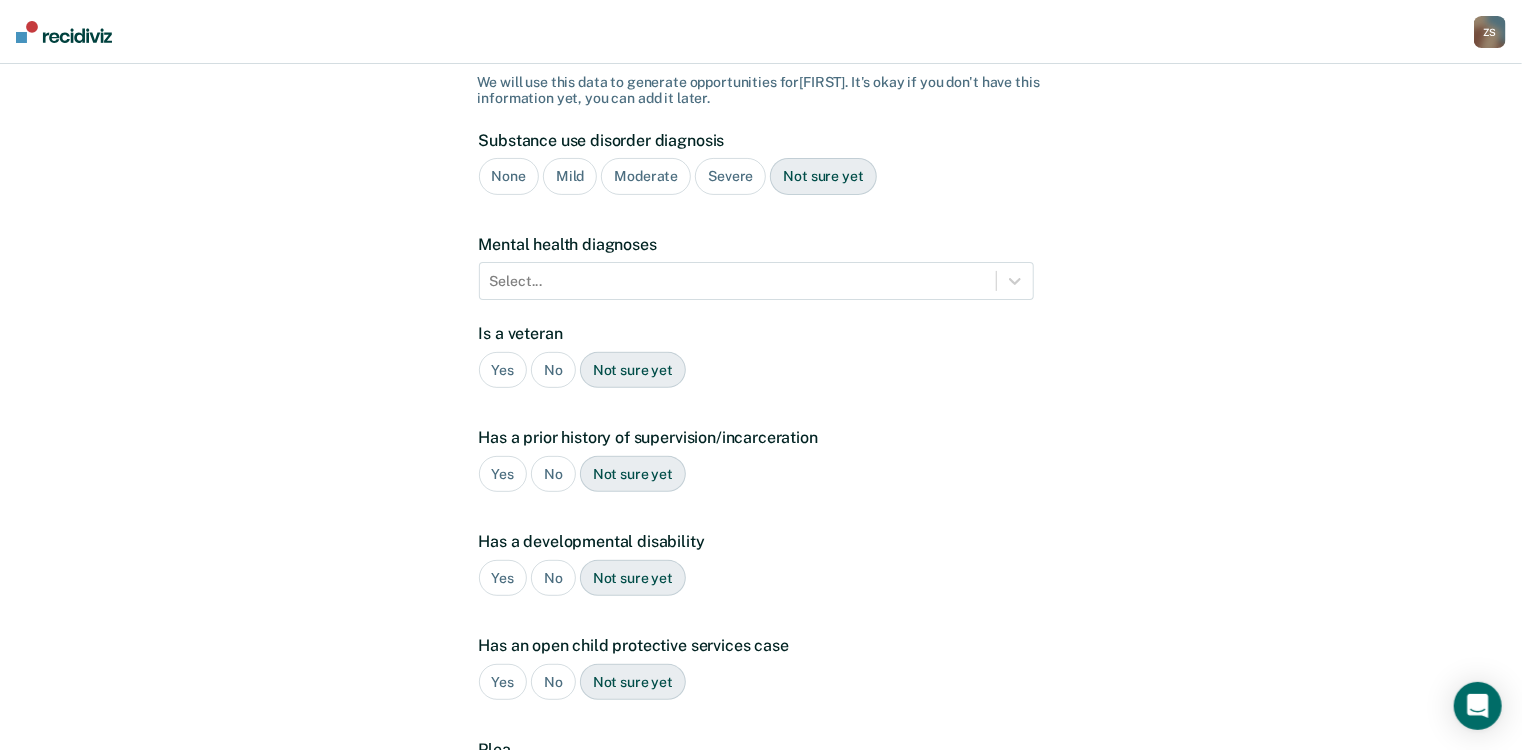 scroll, scrollTop: 160, scrollLeft: 0, axis: vertical 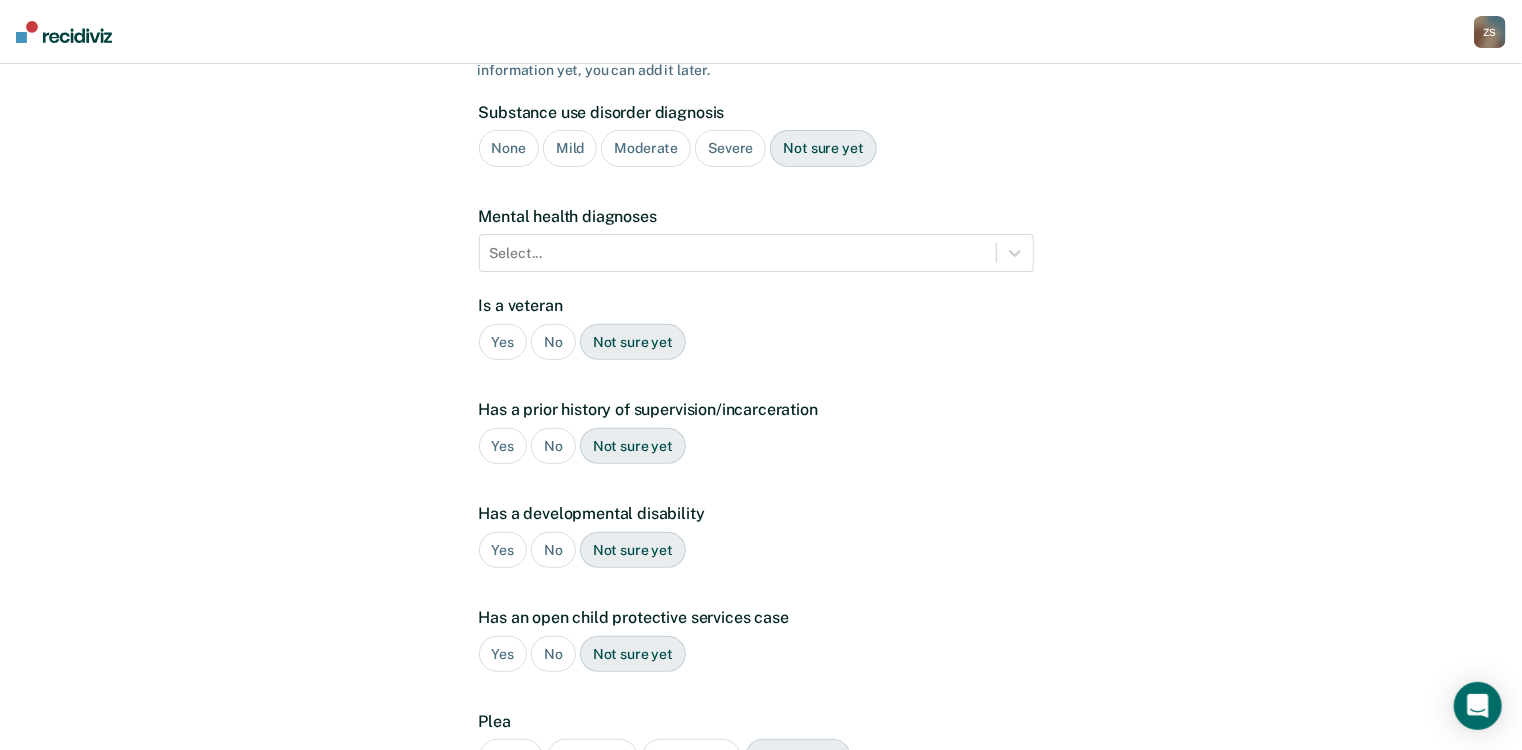 click on "No" at bounding box center [553, 342] 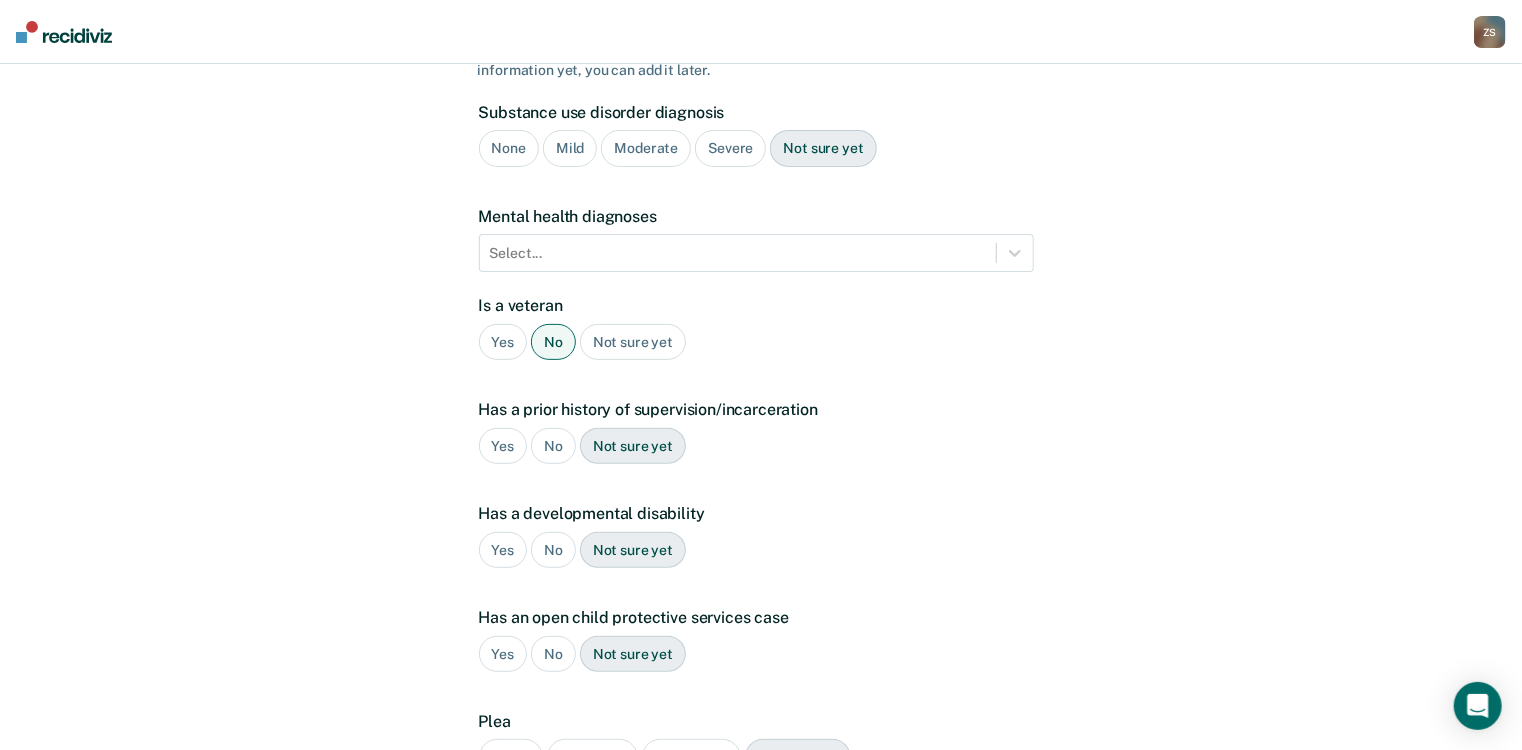 click on "No" at bounding box center (553, 446) 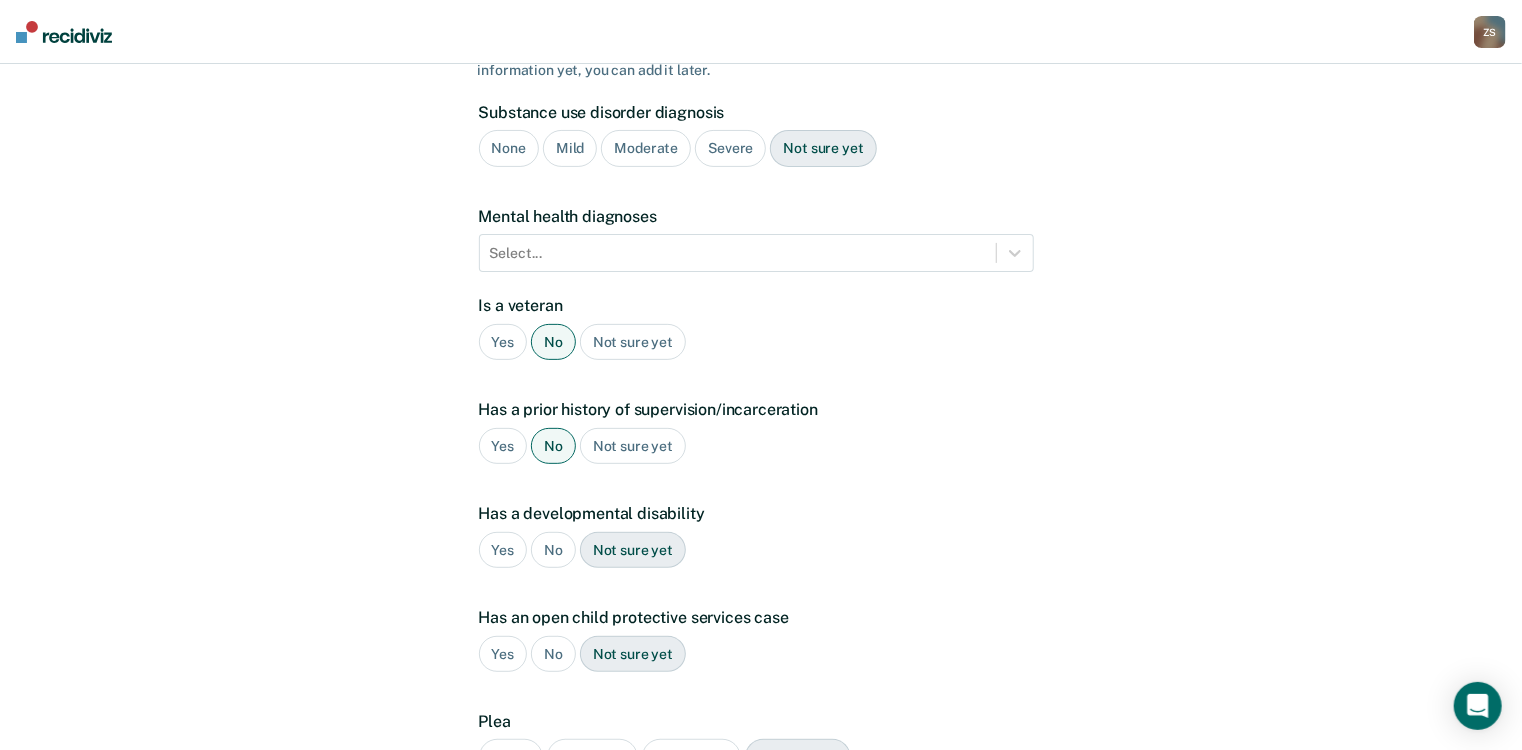click on "No" at bounding box center (553, 550) 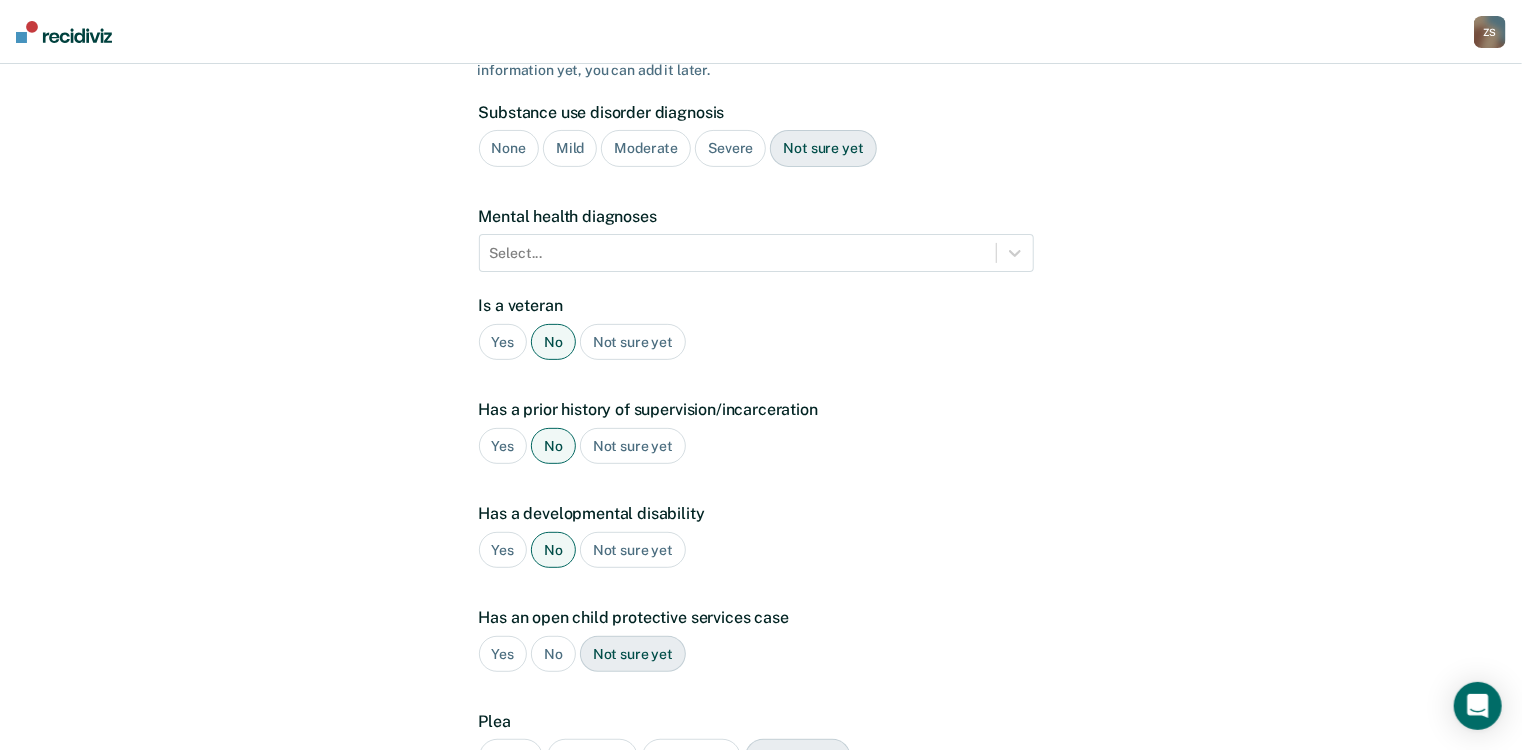 click on "No" at bounding box center [553, 654] 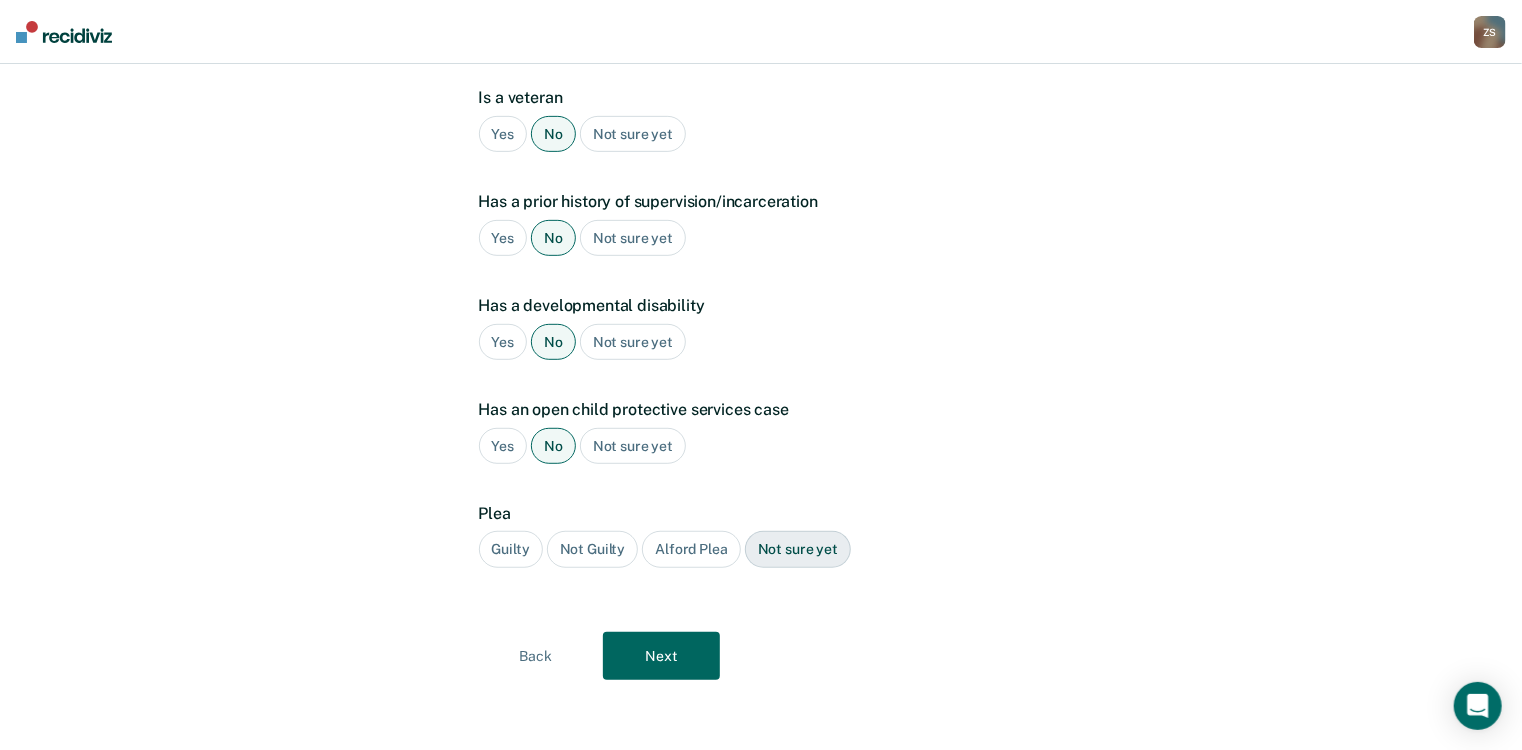 scroll, scrollTop: 368, scrollLeft: 0, axis: vertical 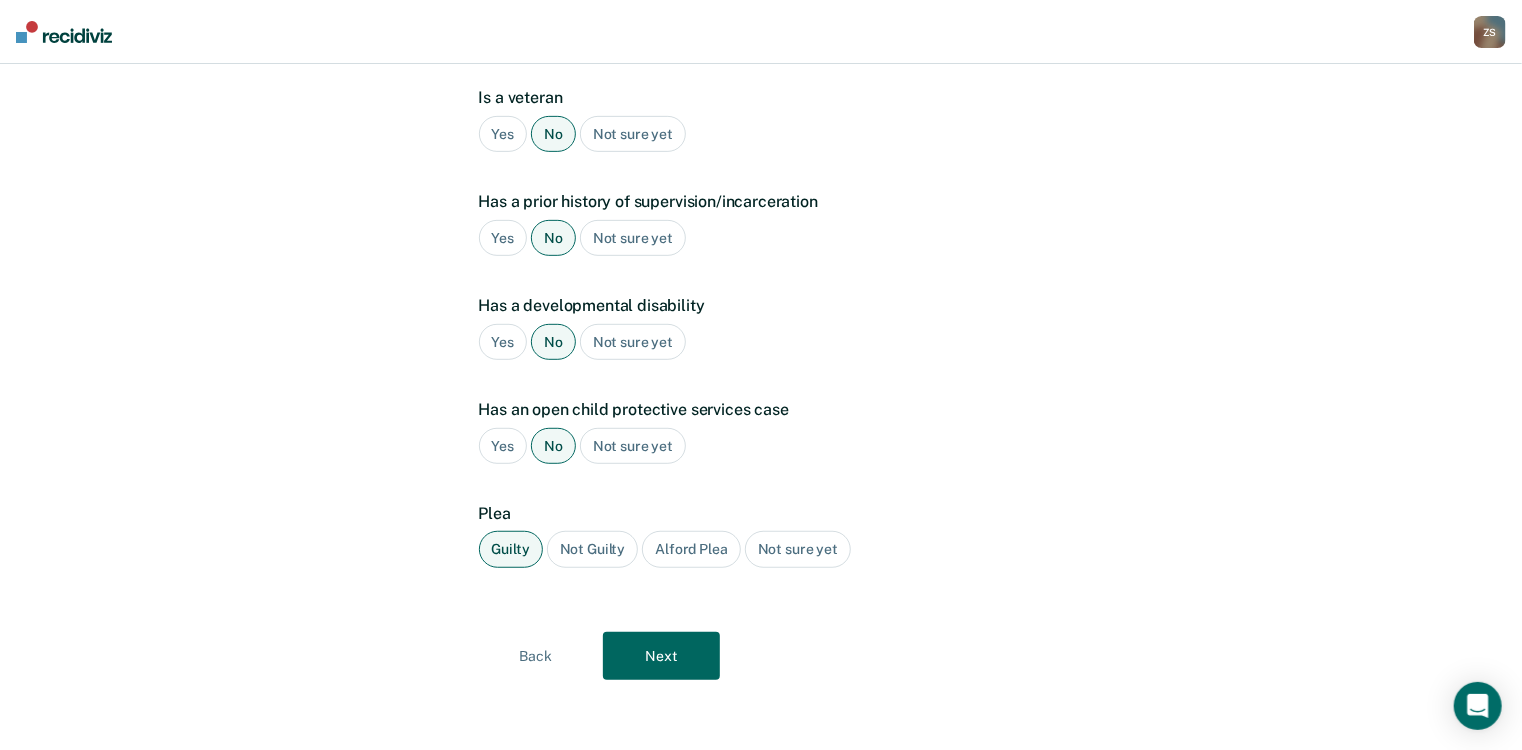 click on "Next" at bounding box center (661, 656) 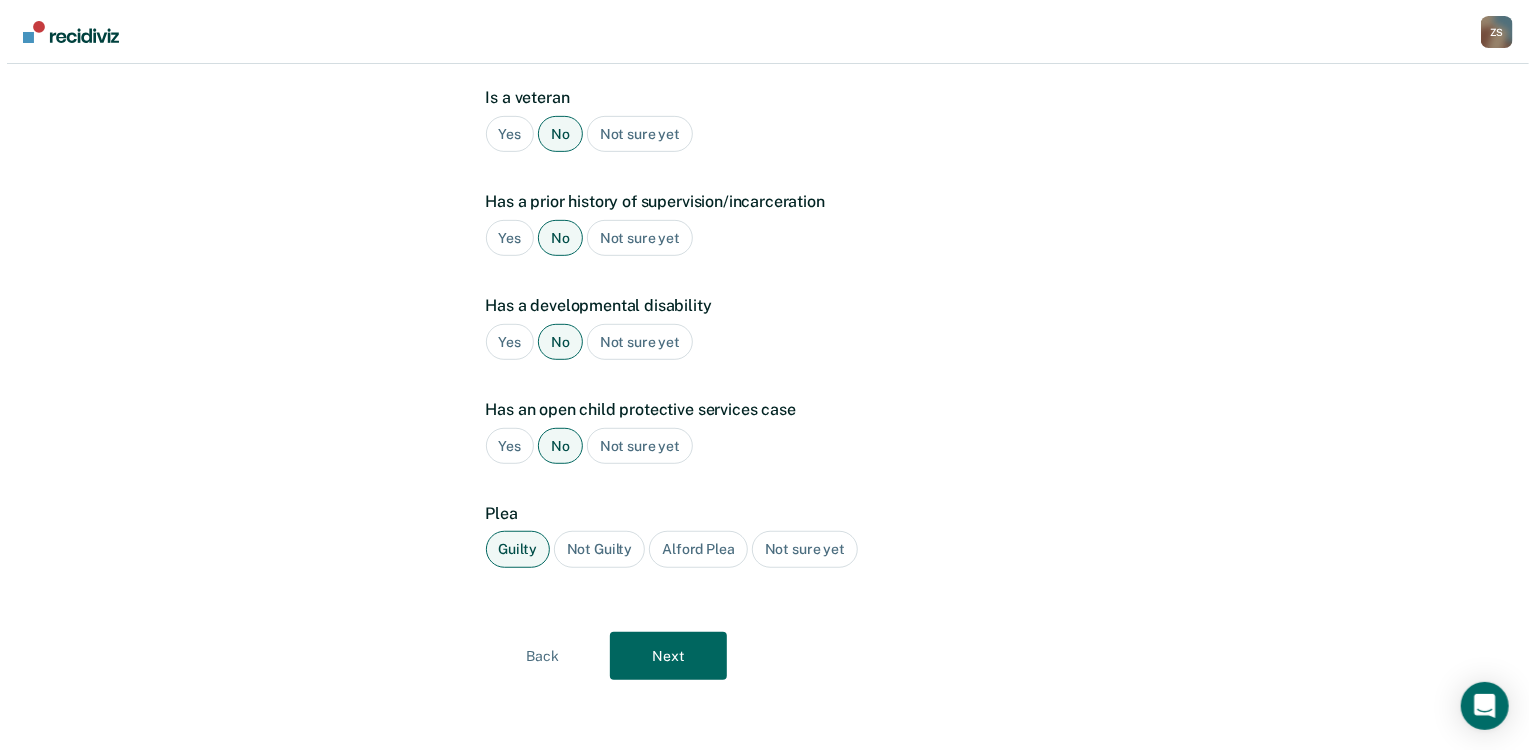 scroll, scrollTop: 0, scrollLeft: 0, axis: both 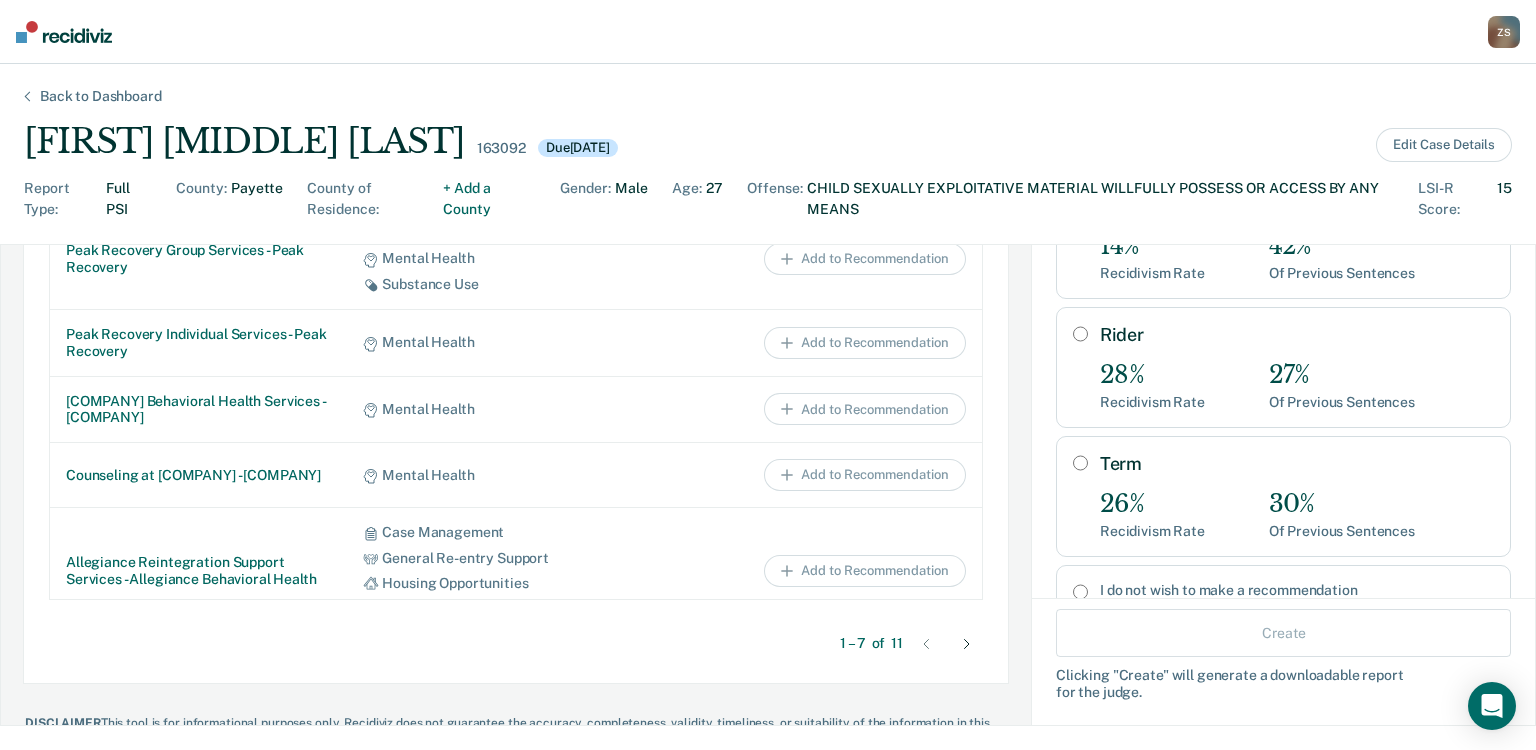 click on "Back to Dashboard [FIRST] [LAST] [NUMBER] Due 08/29/2025 Edit Case Details Report Type : Full PSI County : Payette County of Residence : + Add a County Gender : Male Age : 27 Offense : CHILD SEXUALLY EXPLOITATIVE MATERIAL WILLFULLY POSSESS OR ACCESS BY ANY MEANS LSI-R Score : 15 Insights This information represents outcomes for cases similar to that of the current client, [FIRST] [LAST] , based on gender, risk score, and type of conviction. Please keep in mind that data on past conduct is not a guarantee of future outcomes. Recidivism Rates (36 months) Commercial Sex offenses (Based on 106 records ) 30 % Term 42 % Probation 27 % Rider [LAST]" at bounding box center [768, 407] 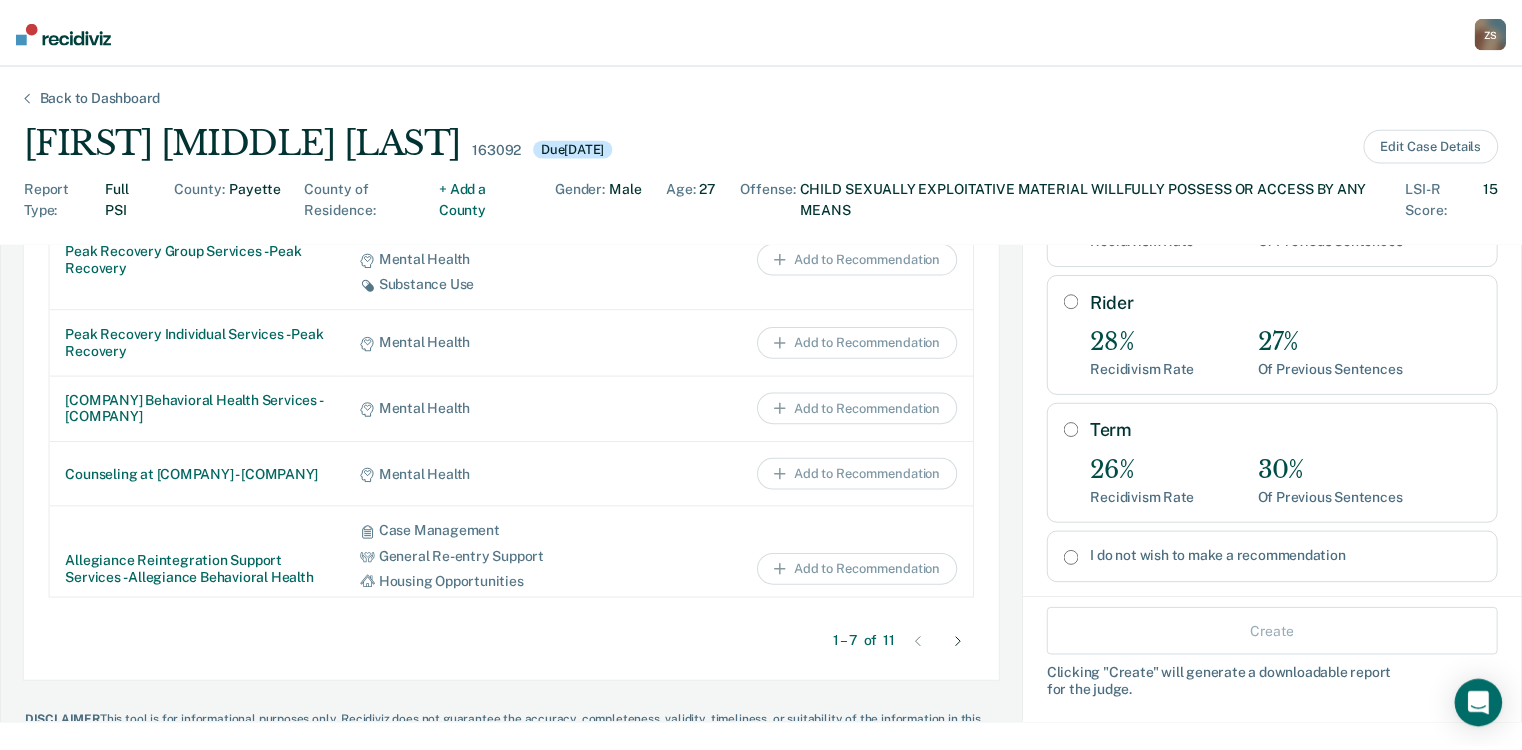scroll, scrollTop: 226, scrollLeft: 0, axis: vertical 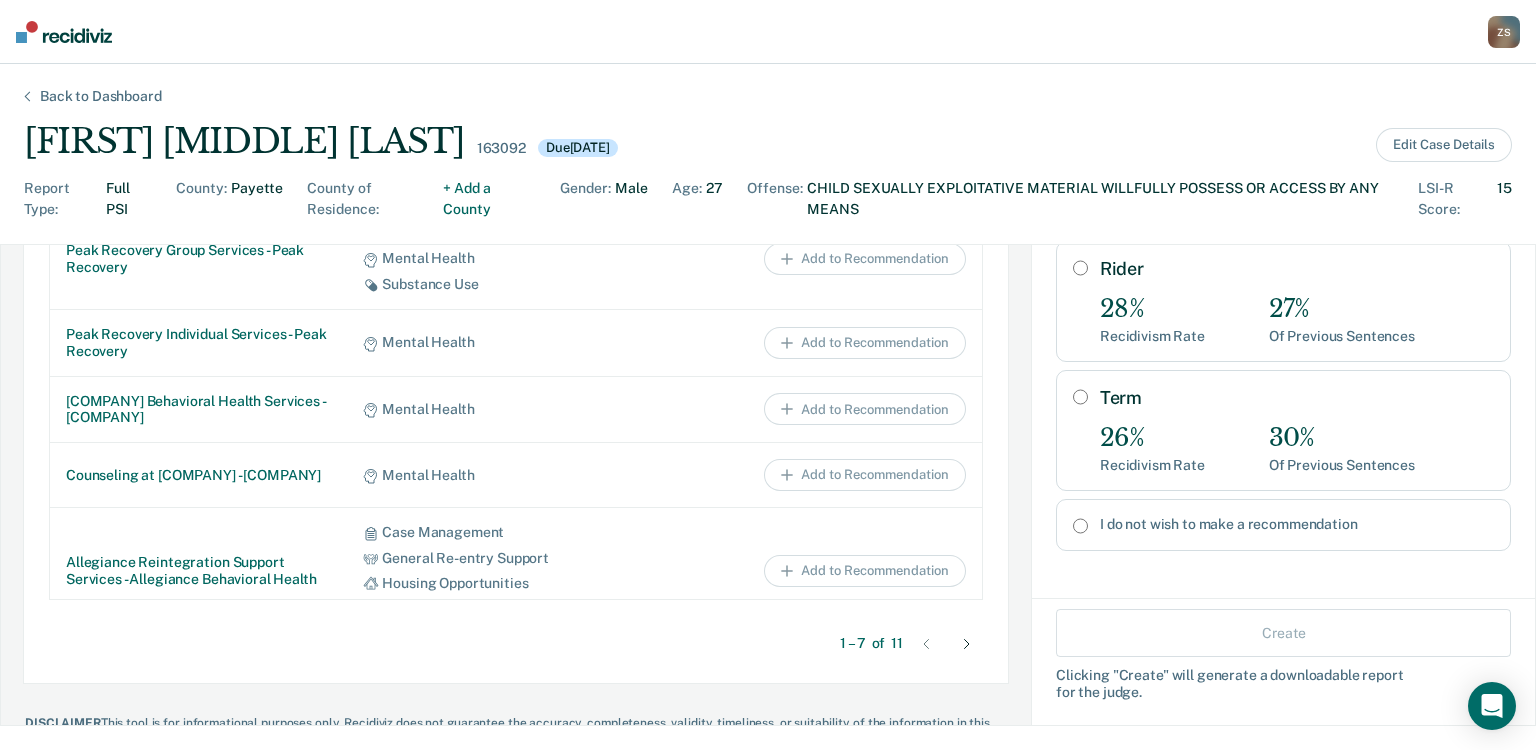 click on "Term" at bounding box center [1080, 397] 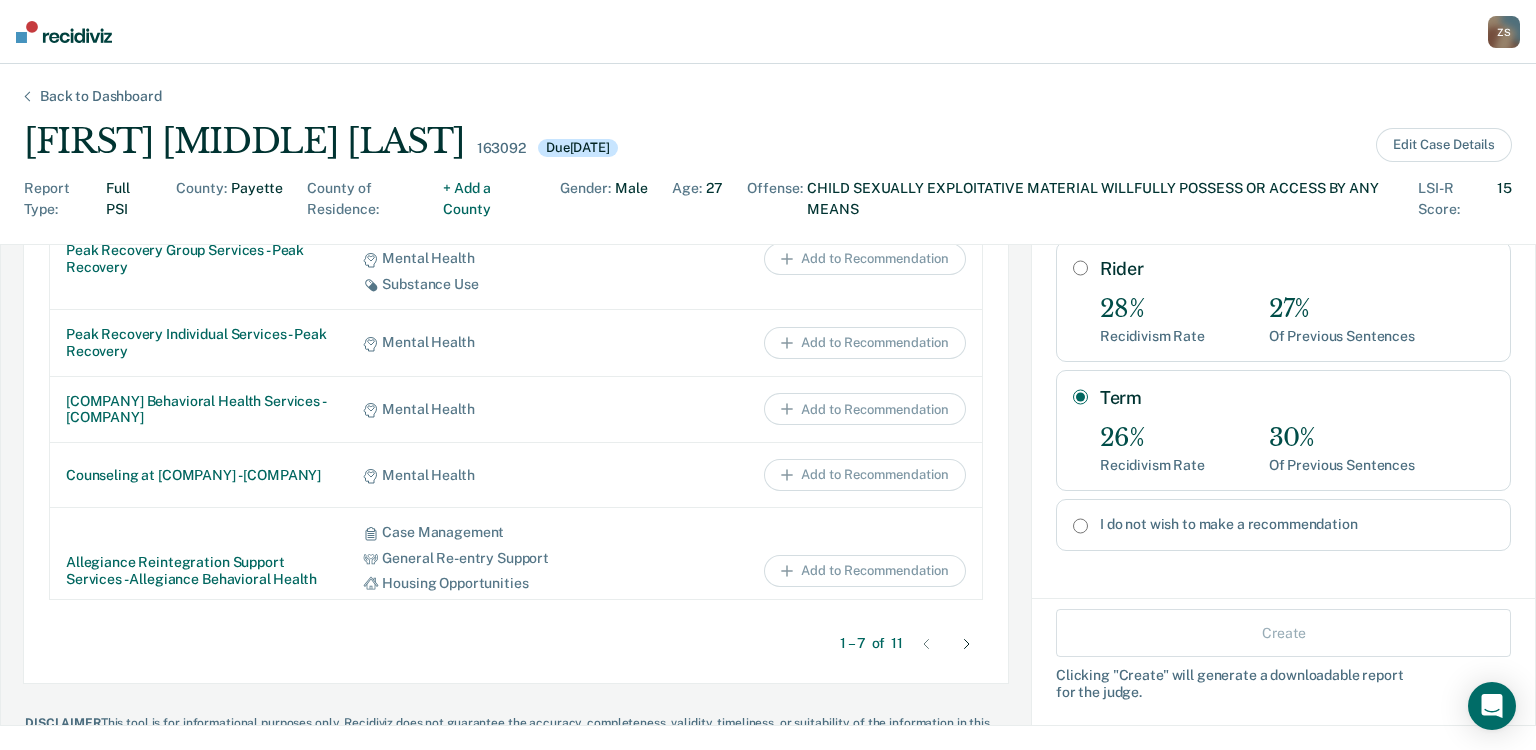 radio on "true" 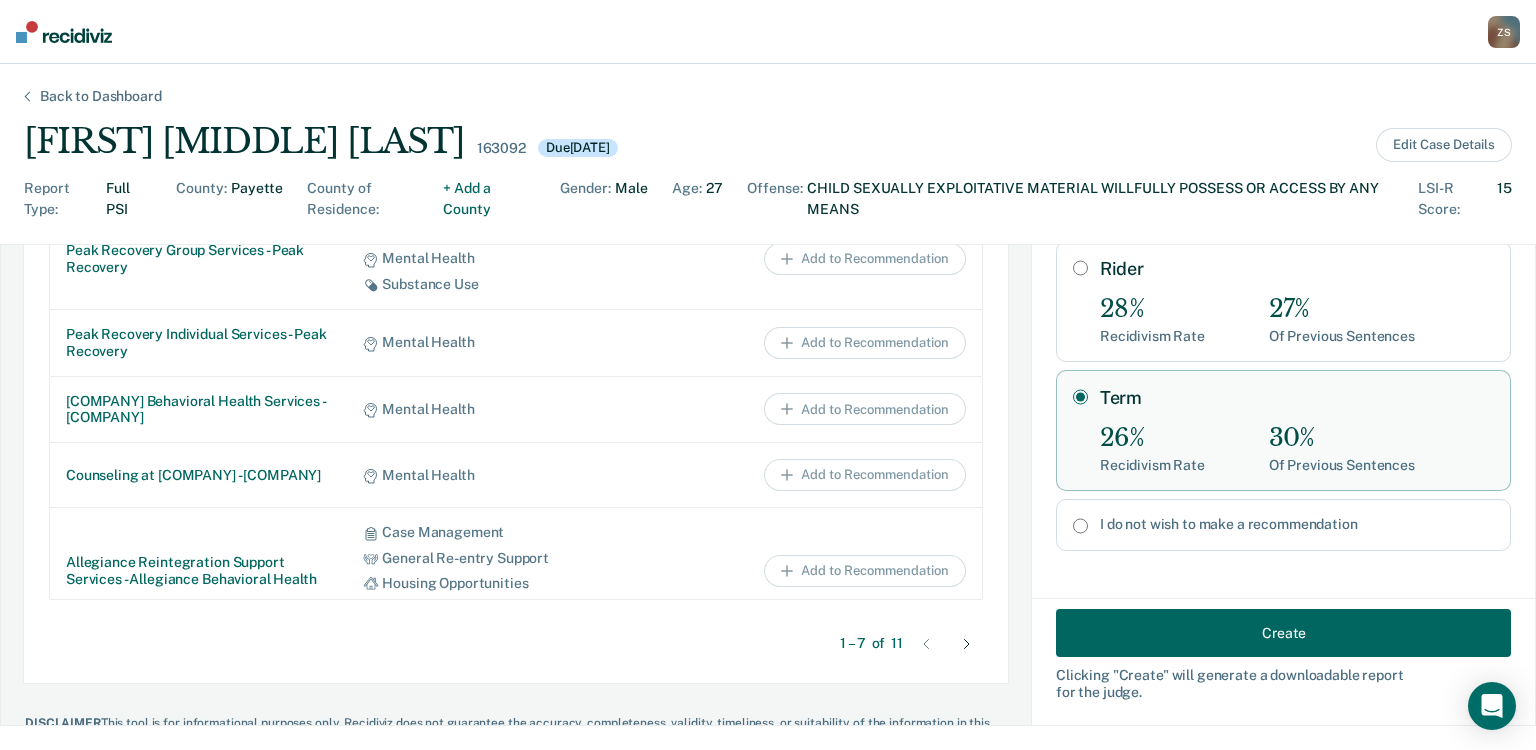 click on "Create Recommendations Select the disposition below that you plan to recommend for   Kieran . Probation   14% Recidivism Rate 42% Of Previous Sentences Rider   28% Recidivism Rate 27% Of Previous Sentences Term   26% Recidivism Rate 30% Of Previous Sentences I do not wish to make a recommendation" at bounding box center [1283, 310] 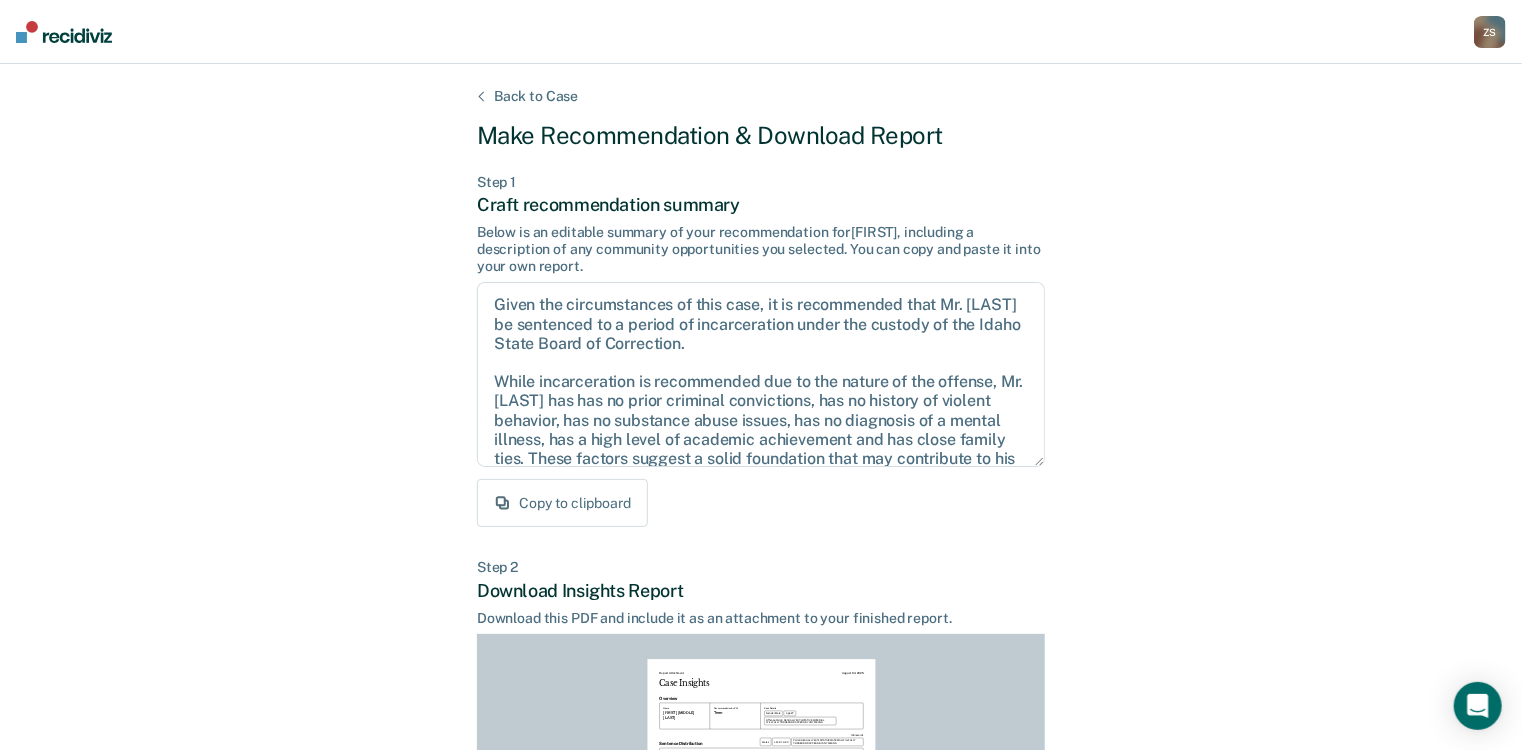 click on "Back to Case Make Recommendation & Download Report Step 1 Craft recommendation summary Below is an editable summary of your recommendation for  [NAME] , including a description of any community opportunities you selected. You can copy and paste it into your own report.  Copy to clipboard Step 2 Download Insights Report Download this PDF and include it as an attachment to your finished report. Report Attachment August 04, 2025 Case Insights Overview Name [NAME] [NAME] [NAME] Recommendation by PSI Term Case Details Gender:  male Age:  27 Offense:  CHILD SEXUALLY EXPLOITATIVE MATERIAL WILLFULLY POSSESS OR ACCESS BY ANY MEANS Sentence Distribution 106   records Males LSI-R = 0-20 CHILD SEXUALLY EXPLOITATIVE MATERIAL WILLFULLY POSSESS OR ACCESS BY ANY MEANS Probation 42 % Rider 27 % Term 30 % Sentence Distribution  represents the percentage of cases sentenced to a particular disposition. The rates are based on   106   records  of    men   with   LSI-R scores between  0  and   20   with  , using  IDOC   318   14" at bounding box center (761, 602) 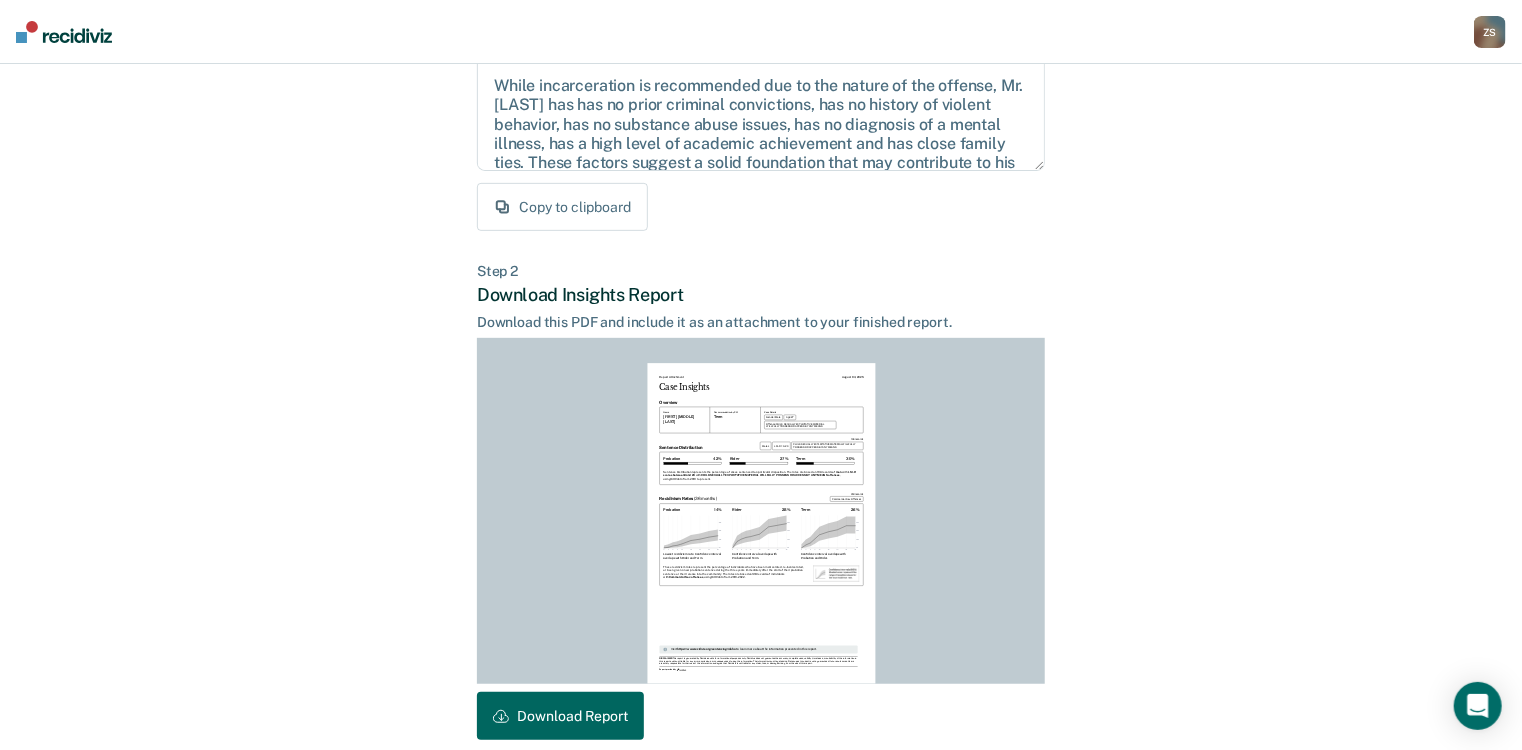 scroll, scrollTop: 390, scrollLeft: 0, axis: vertical 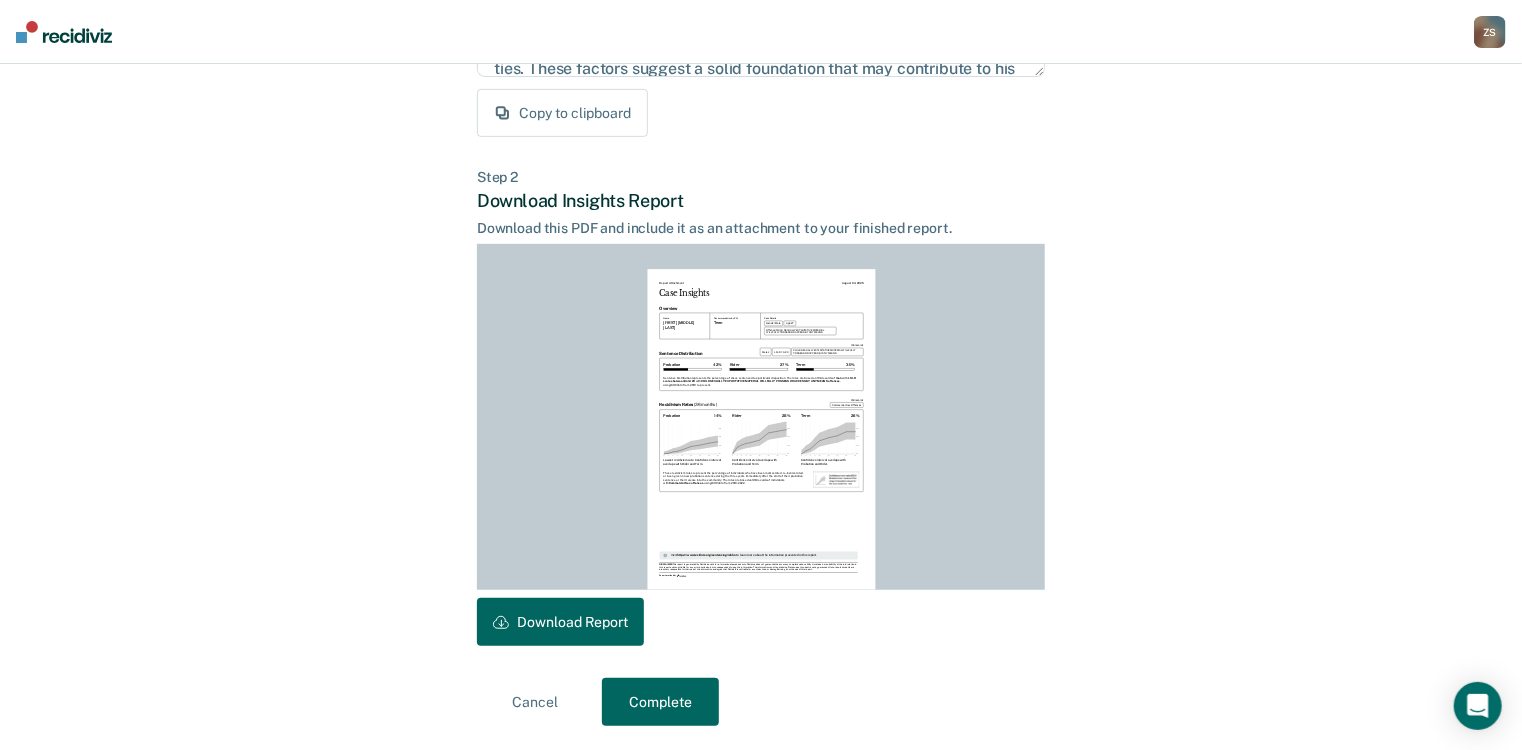 click on "Download Report" at bounding box center (560, 622) 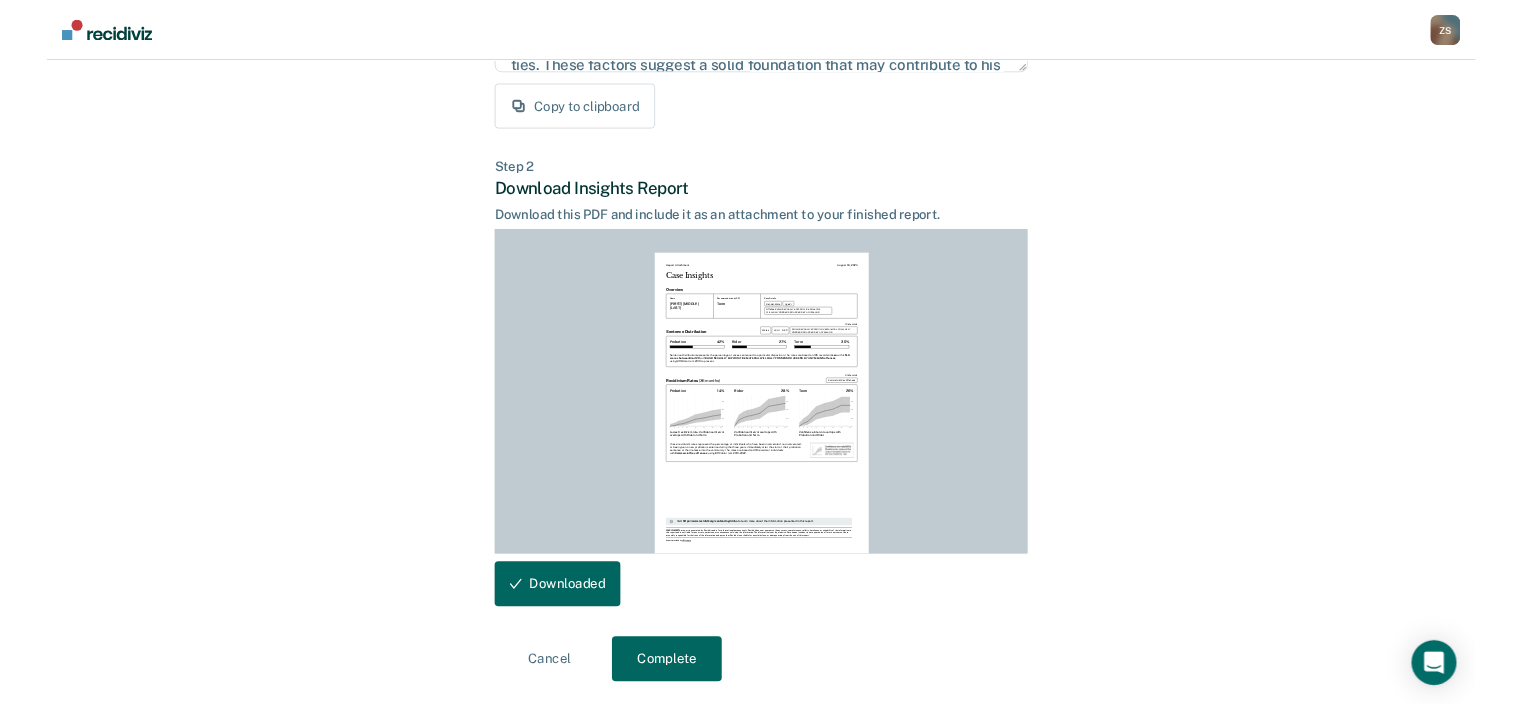 scroll, scrollTop: 389, scrollLeft: 0, axis: vertical 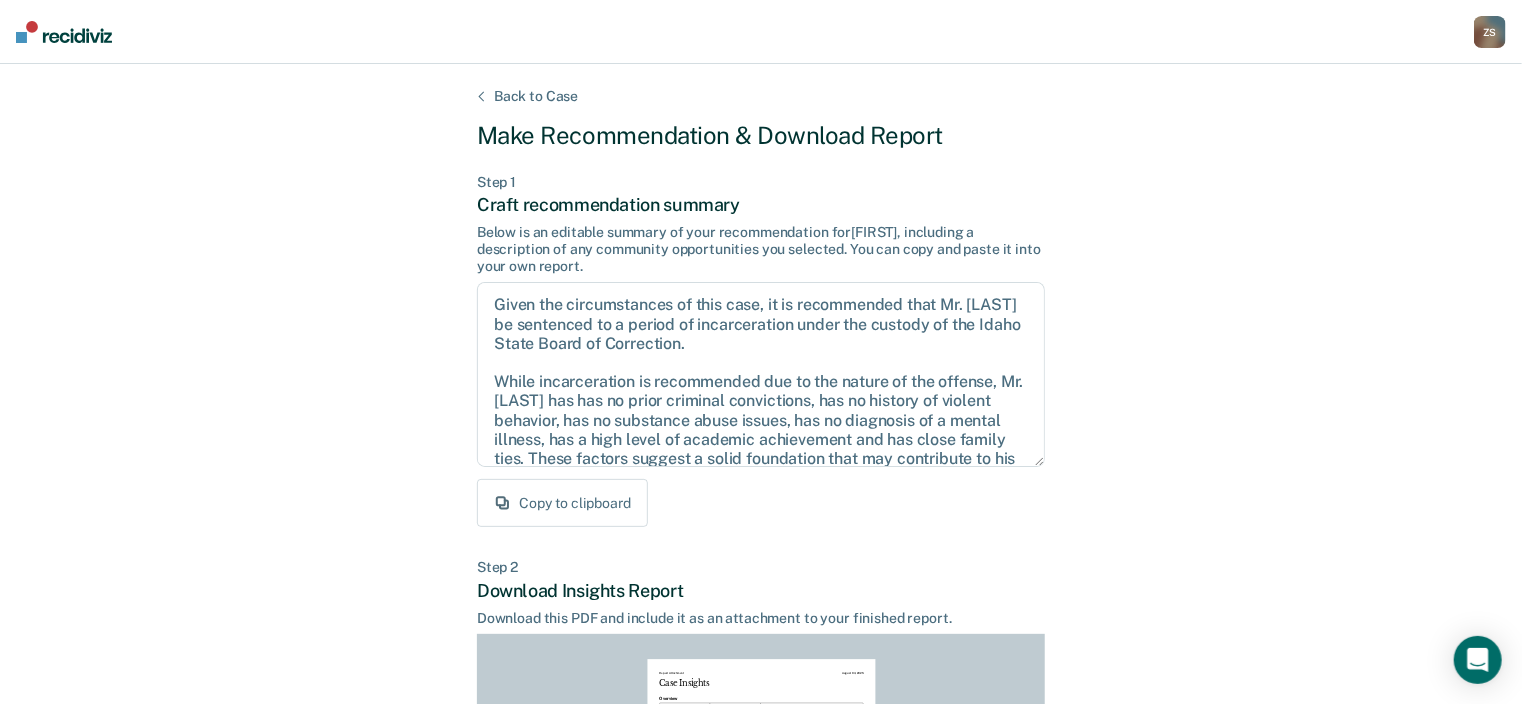 click on "Z S" at bounding box center (1490, 32) 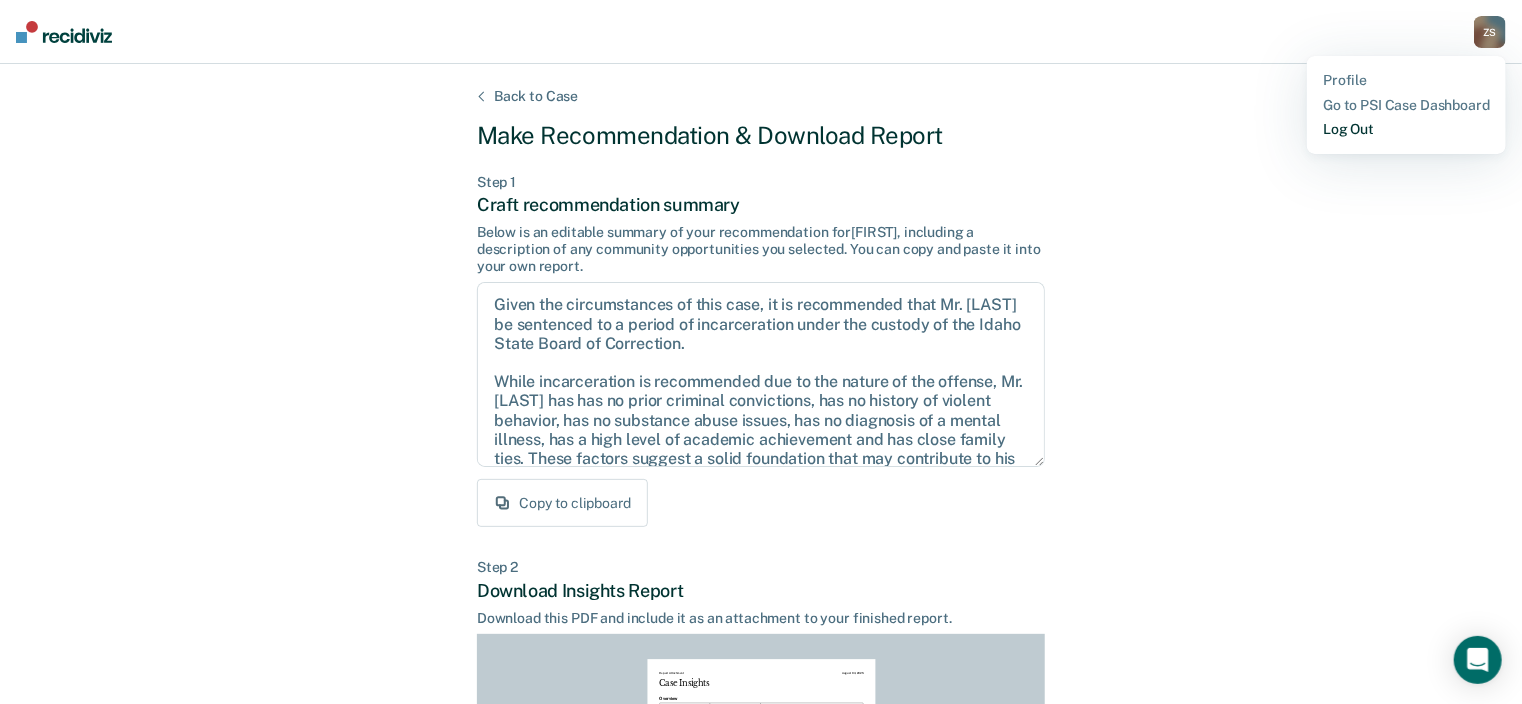 click on "Log Out" at bounding box center (1406, 129) 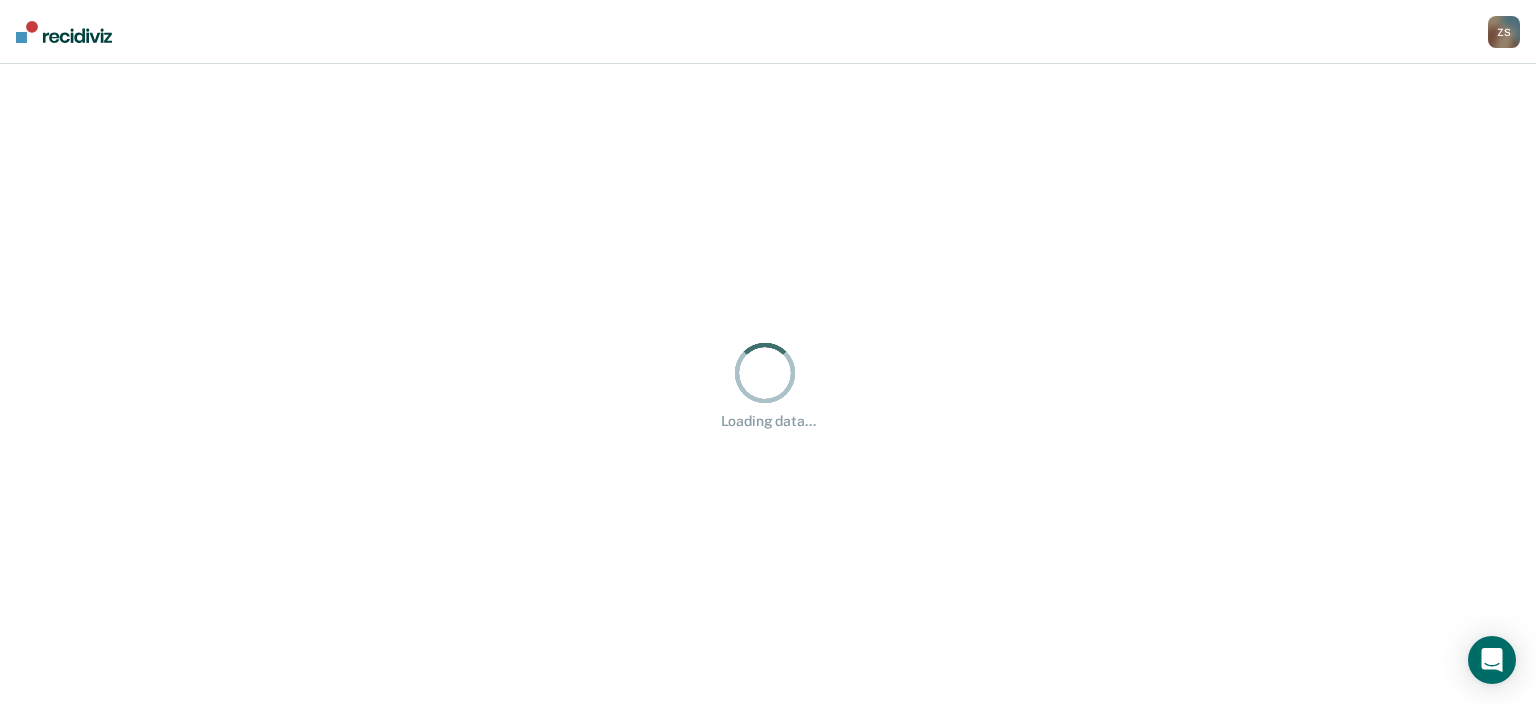 scroll, scrollTop: 0, scrollLeft: 0, axis: both 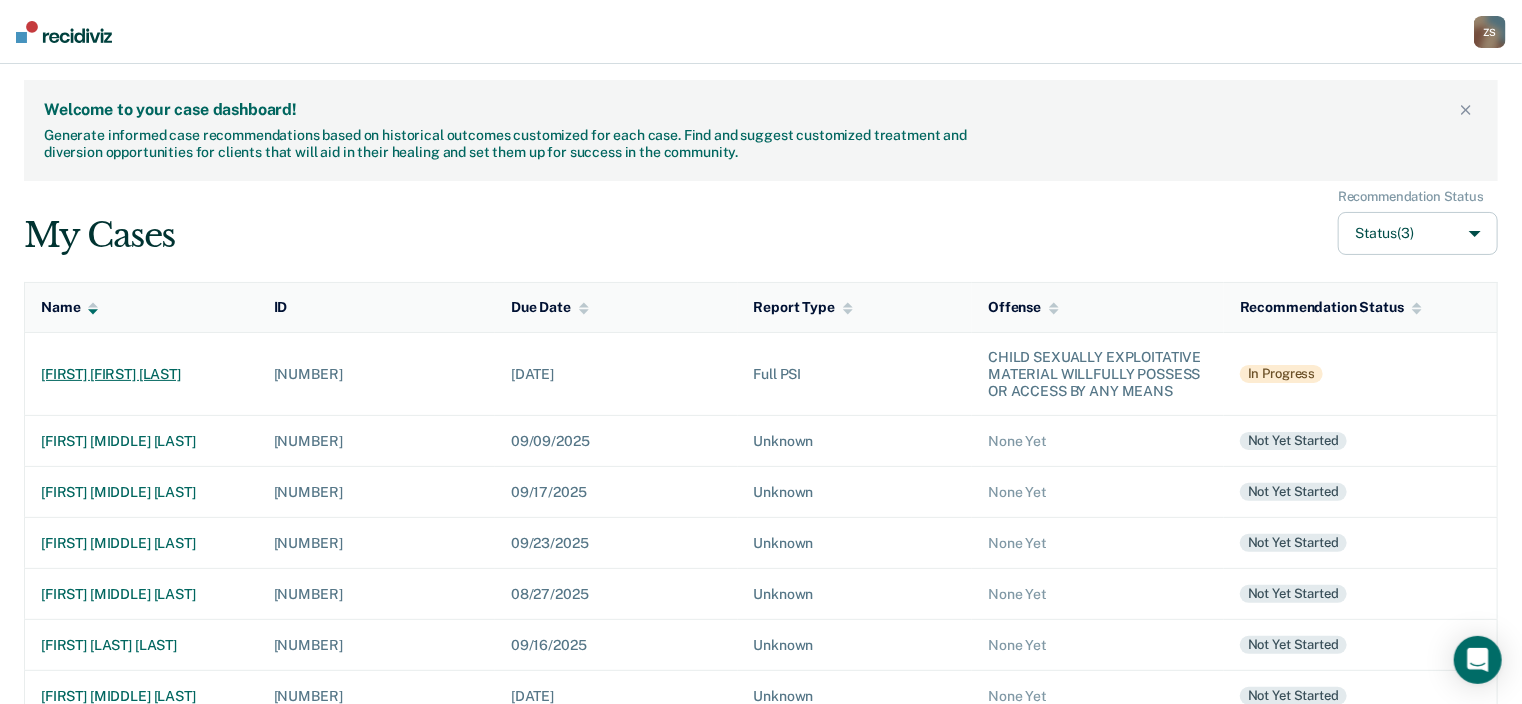 click on "[FIRST] [FIRST] [LAST]" at bounding box center (141, 374) 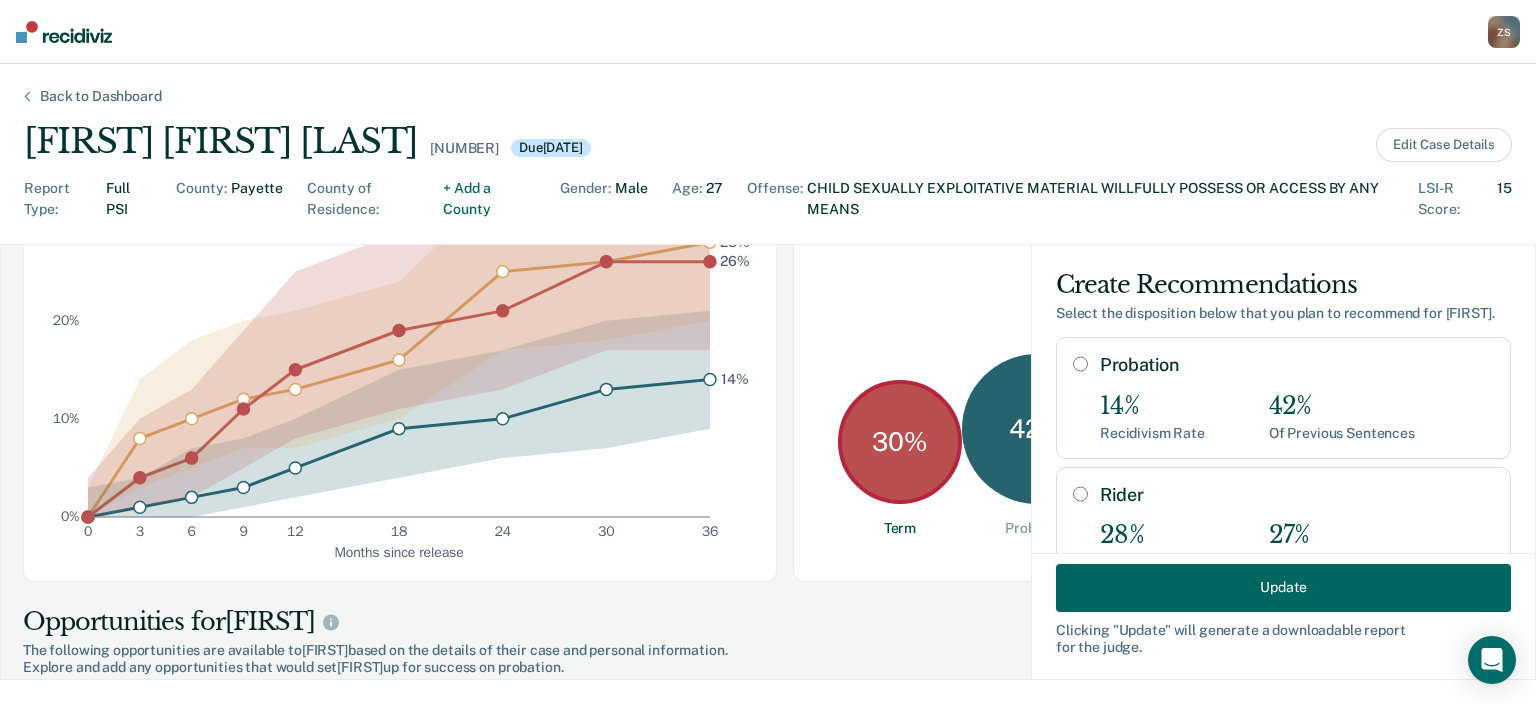 scroll, scrollTop: 320, scrollLeft: 0, axis: vertical 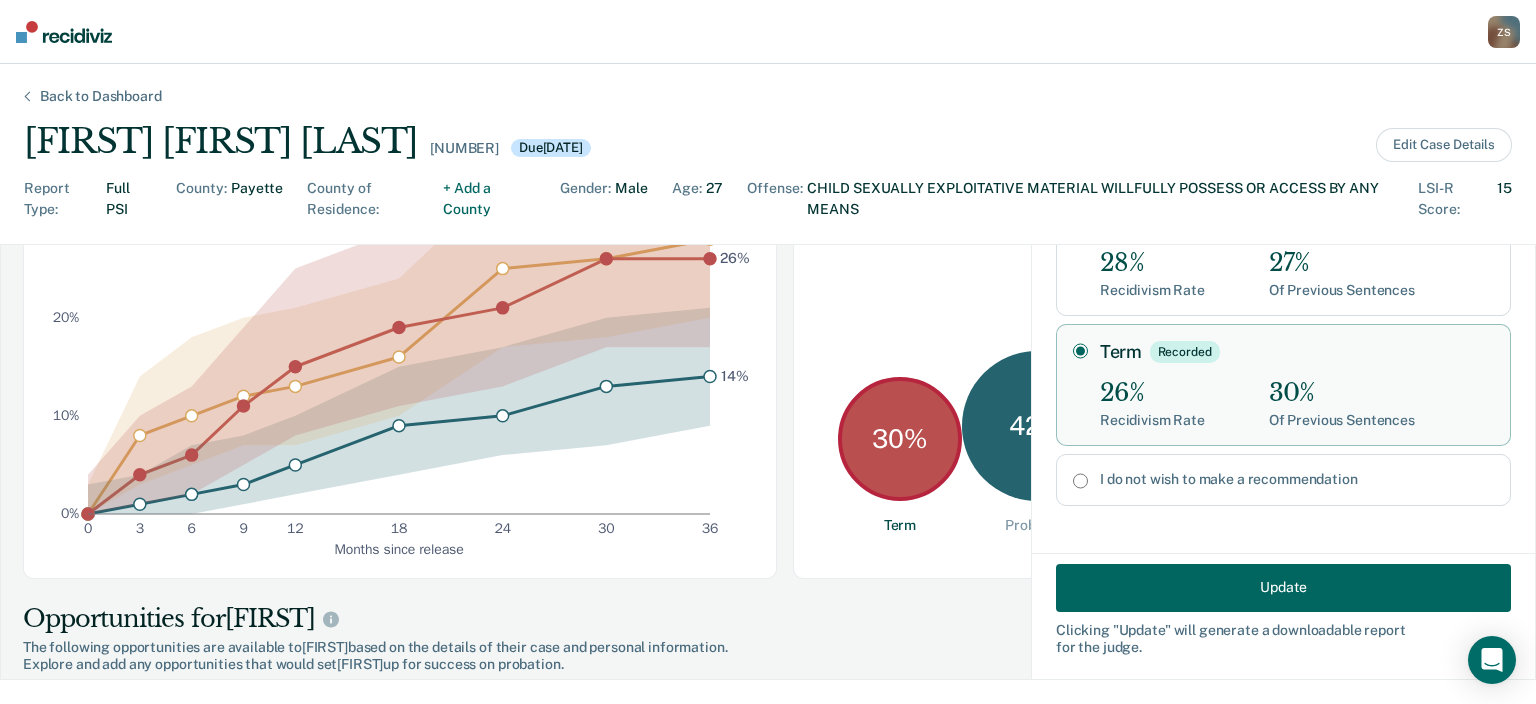 click on "Update" at bounding box center [1283, 587] 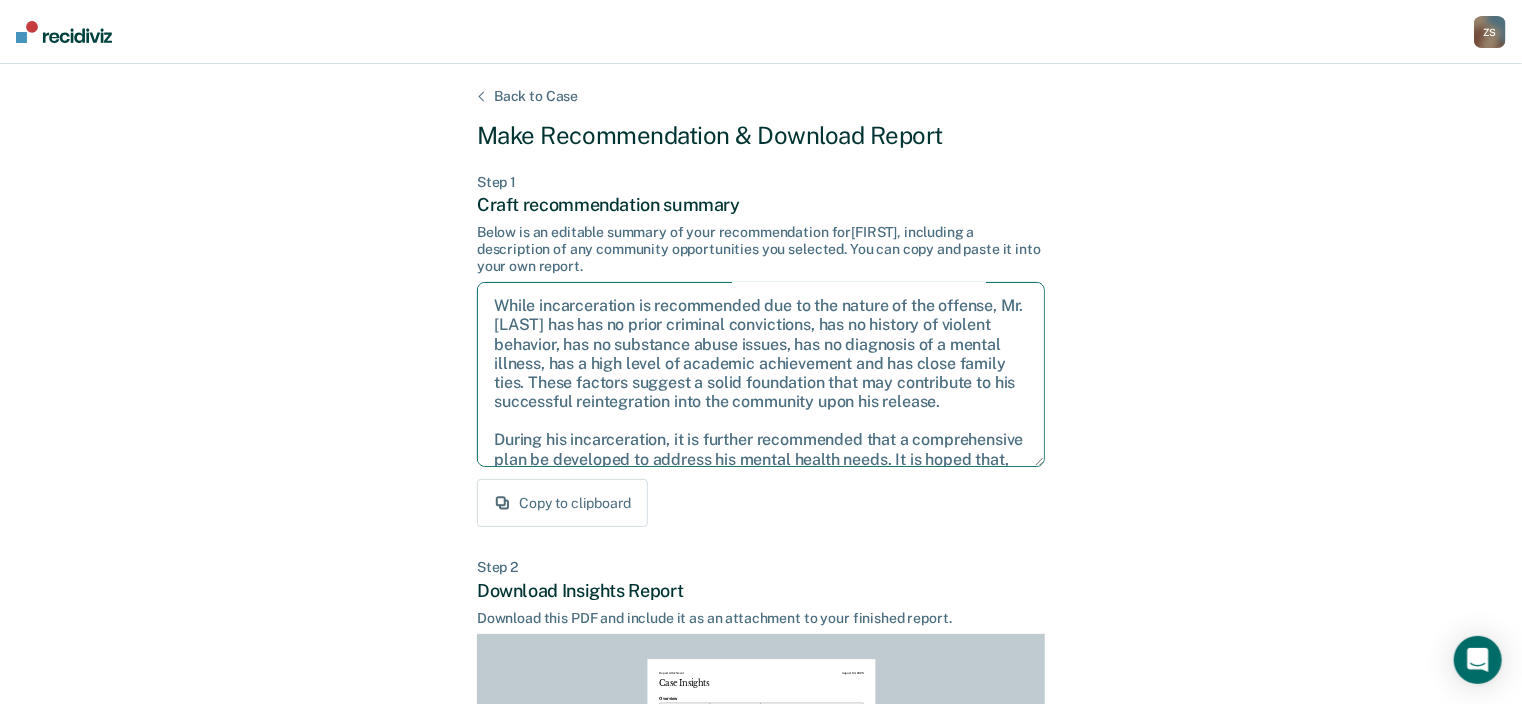 scroll, scrollTop: 148, scrollLeft: 0, axis: vertical 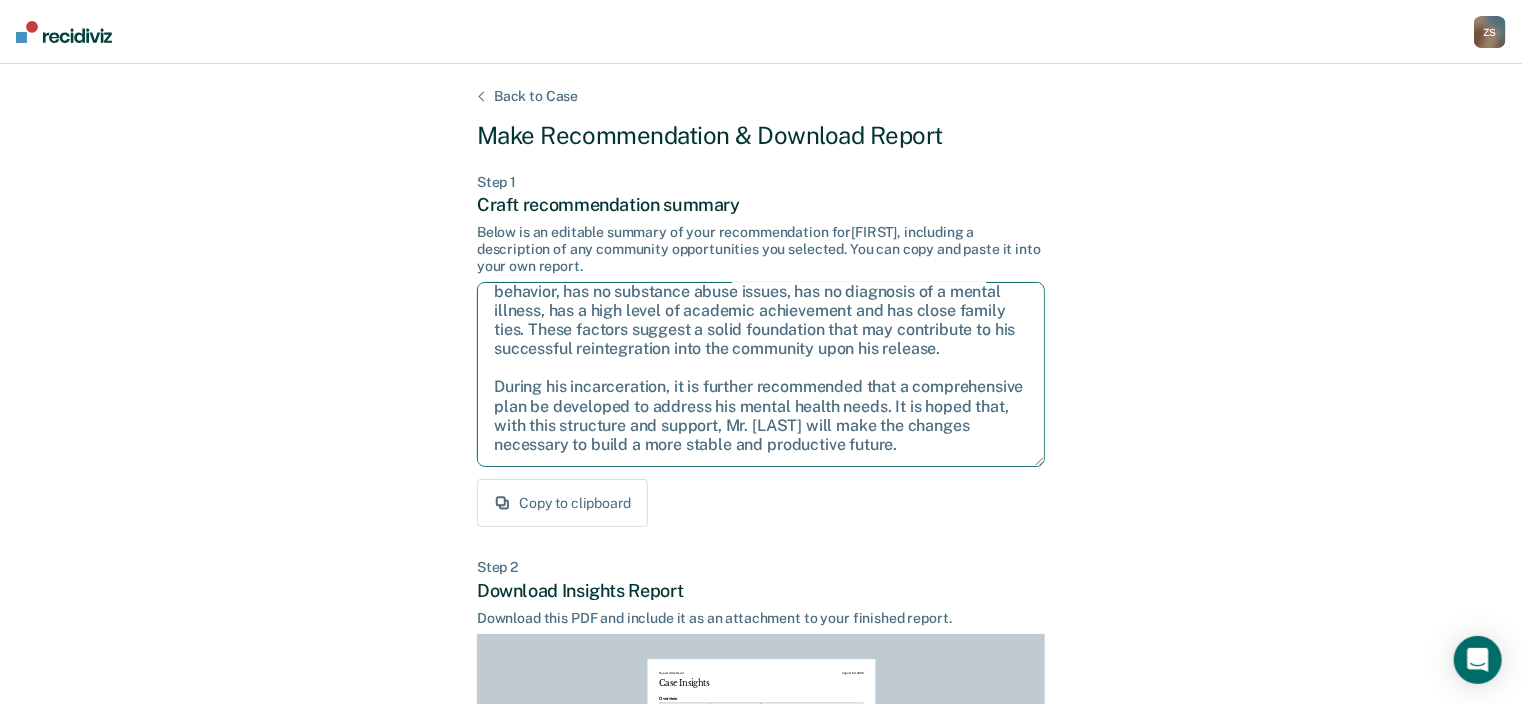 drag, startPoint x: 493, startPoint y: 305, endPoint x: 1013, endPoint y: 487, distance: 550.9301 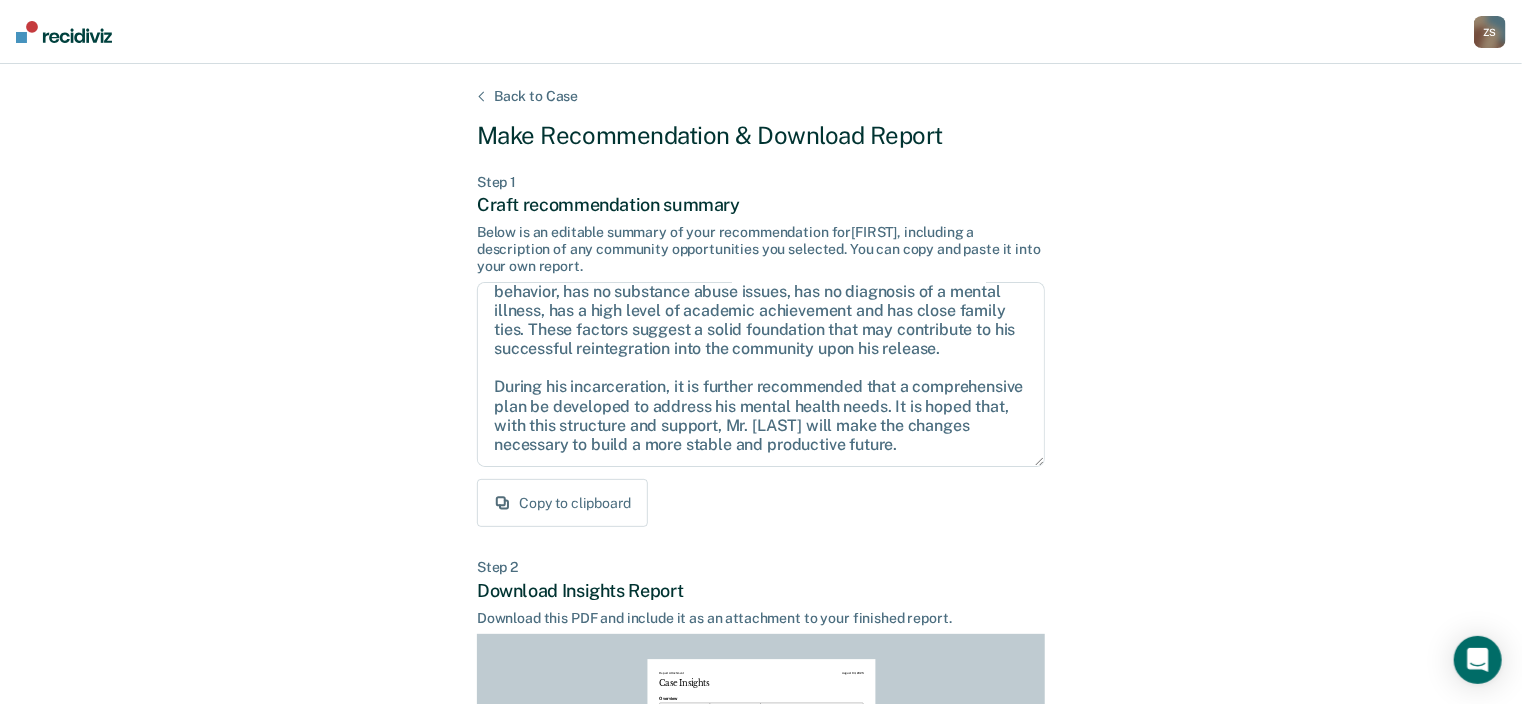 click on "Back to Case Make Recommendation & Download Report Step 1 Craft recommendation summary Below is an editable summary of your recommendation for [FIRST], including a description of any community opportunities you selected. You can copy and paste it into your own report. Copy to clipboard Step 2 Download Insights Report Download this PDF and include it as an attachment to your finished report. Report Attachment 08/04/2025 Case Insights Overview Name [FIRST] [FIRST] [LAST] Recommendation by PSI Term Case Details Gender: male Age: 27 Offense: CHILD SEXUALLY EXPLOITATIVE MATERIAL WILLFULLY POSSESS OR ACCESS BY ANY MEANS Sentence Distribution 106 records Males LSI-R = 0-20 CHILD SEXUALLY EXPLOITATIVE MATERIAL WILLFULLY POSSESS OR ACCESS BY ANY MEANS Probation 42 % Rider 27 % Term 30 % Sentence Distribution represents the percentage of cases sentenced to a particular disposition. The rates are based on 106 records of men with LSI-R scores between 0 and 20 with, using IDOC [NUMBER]" at bounding box center (761, 602) 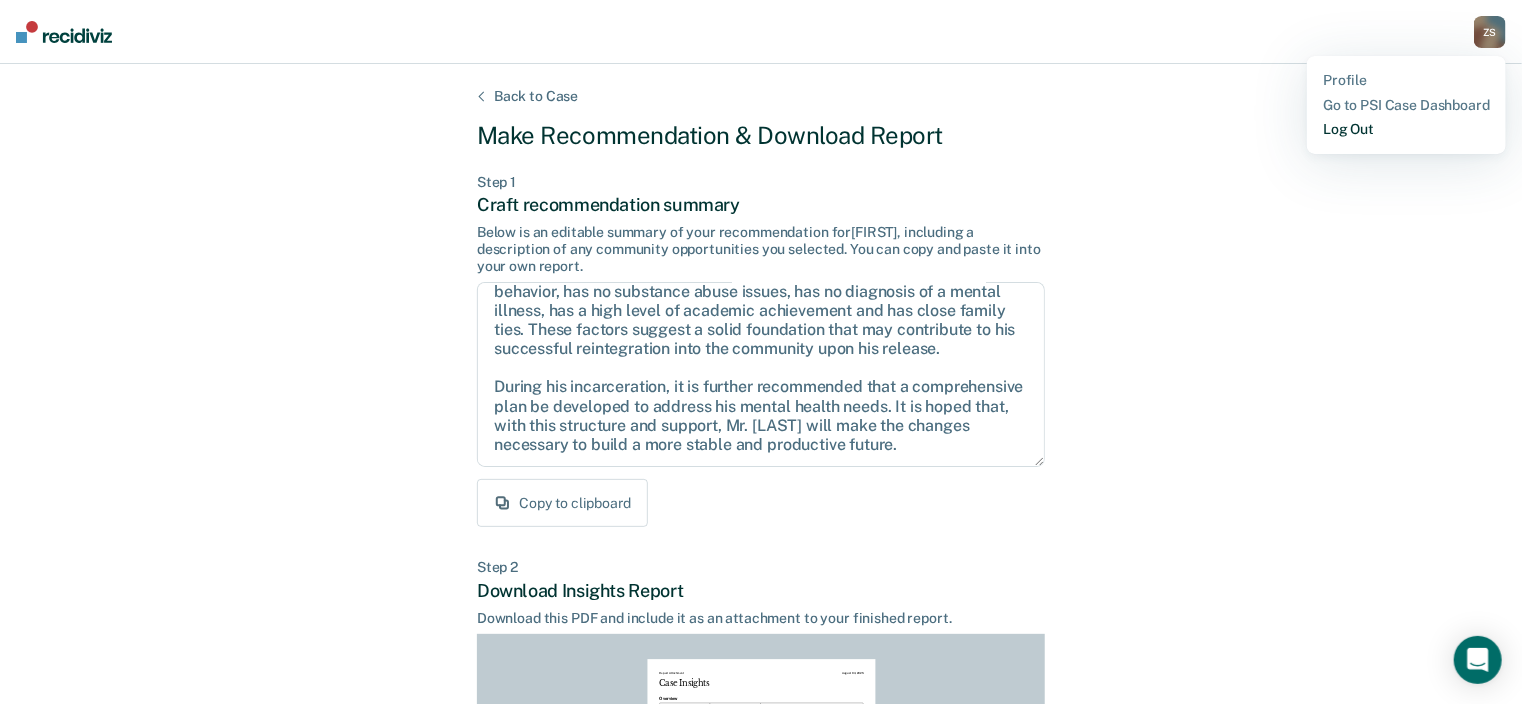 click on "Log Out" at bounding box center (1406, 129) 